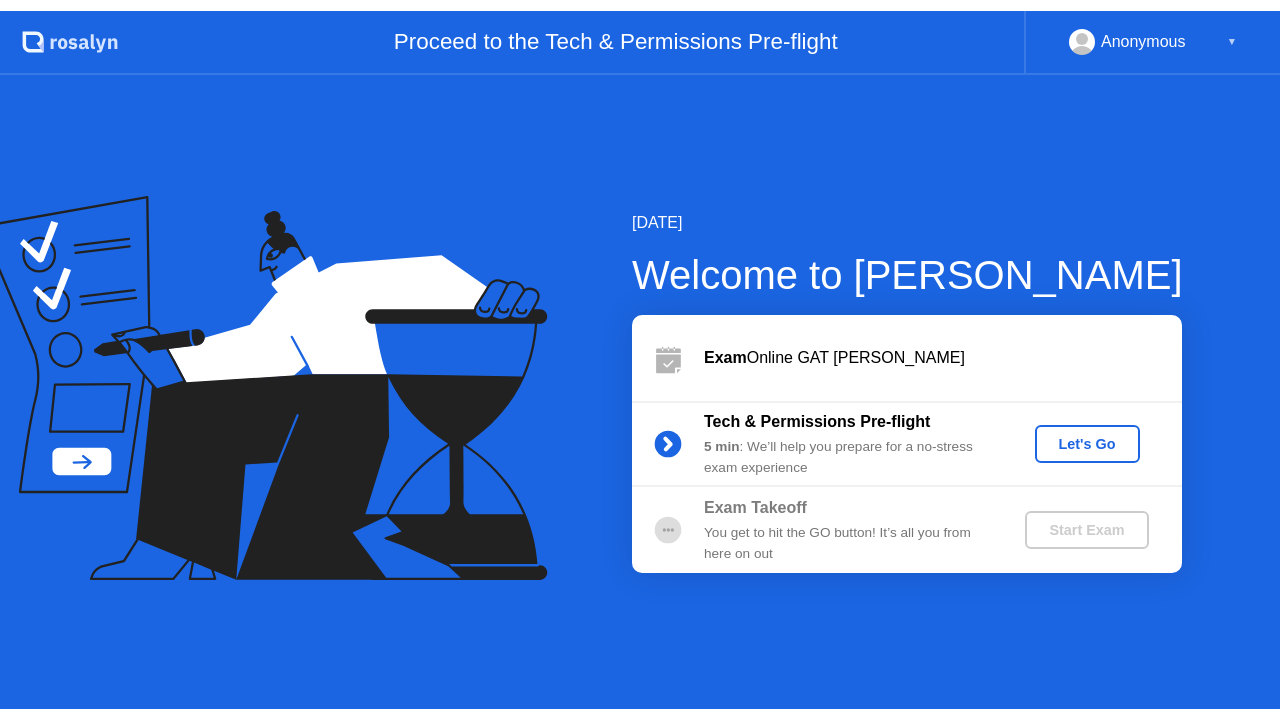scroll, scrollTop: 0, scrollLeft: 0, axis: both 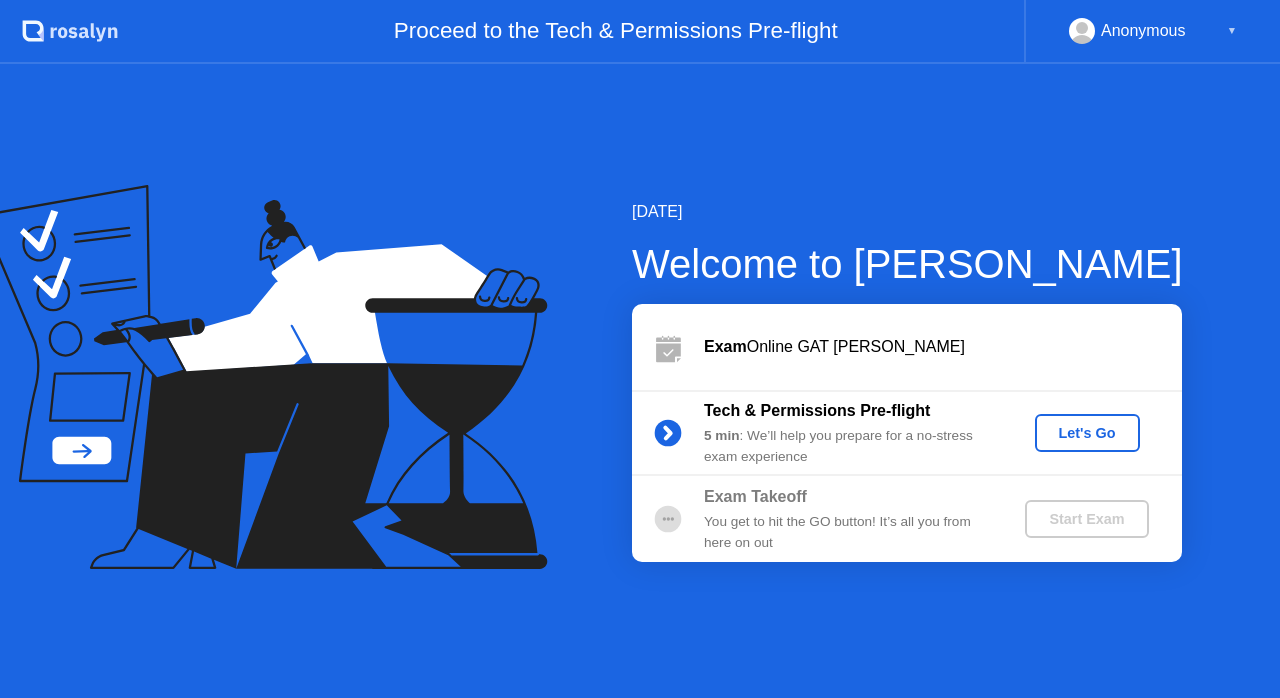 click on "Let's Go" 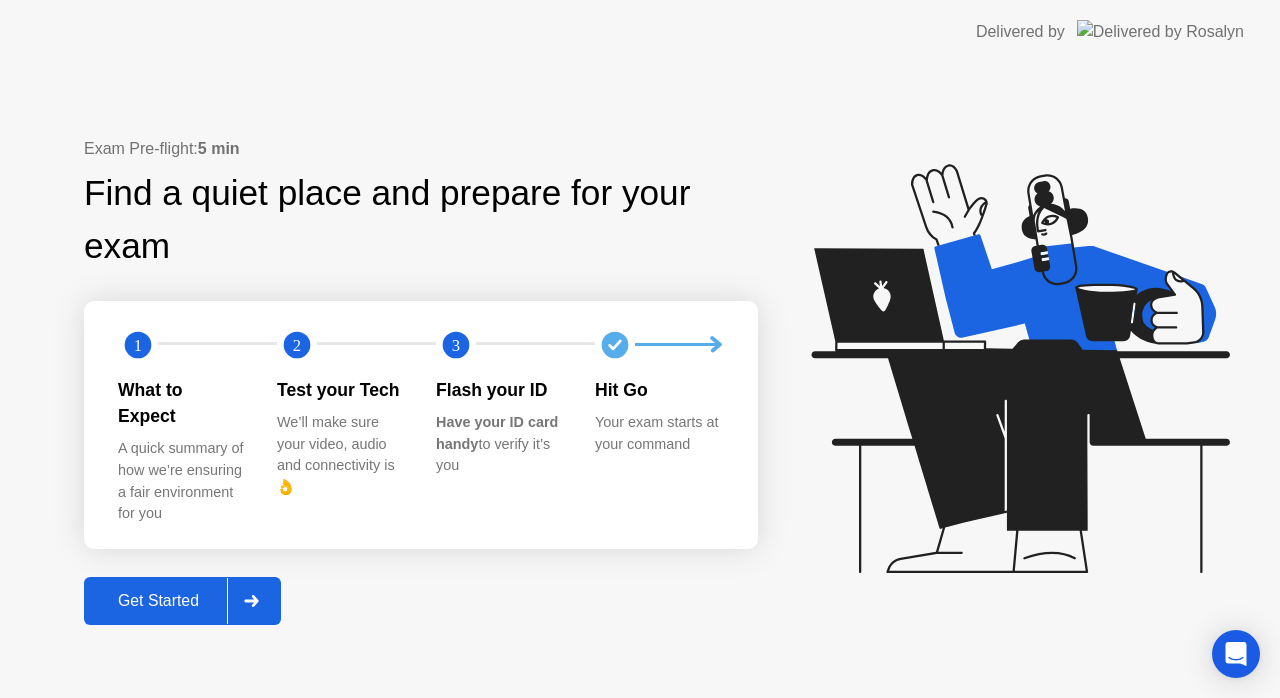 click 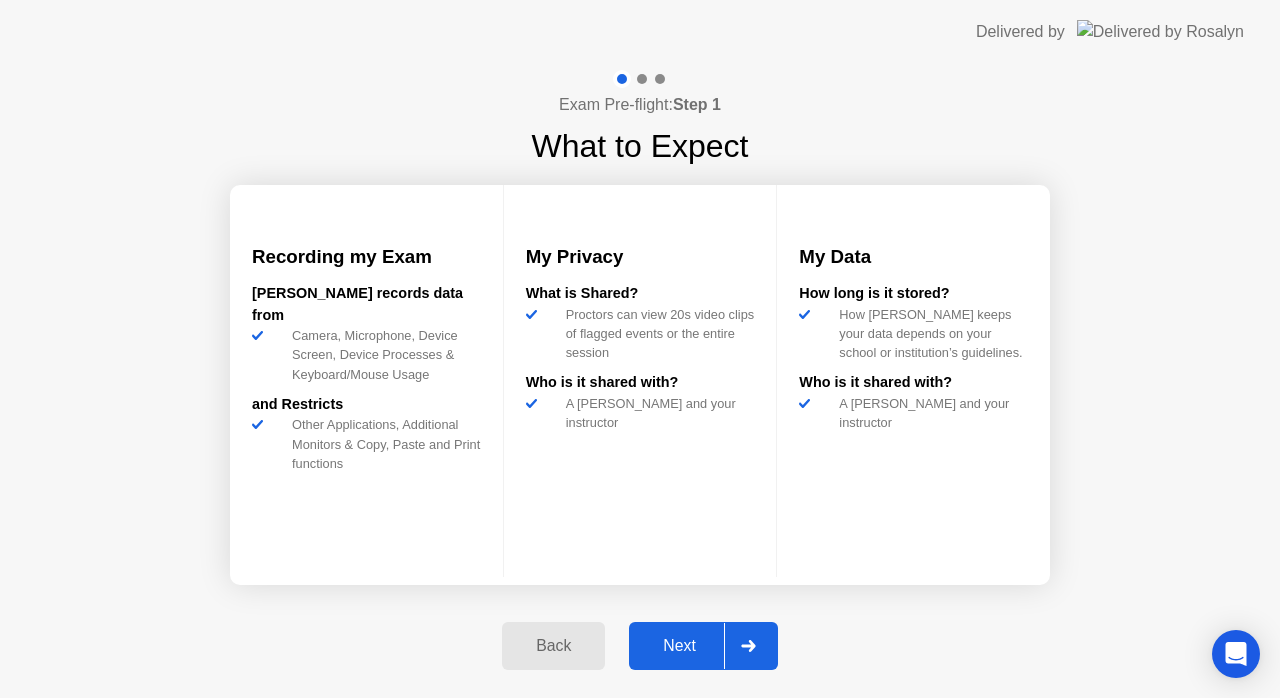 click on "Next" 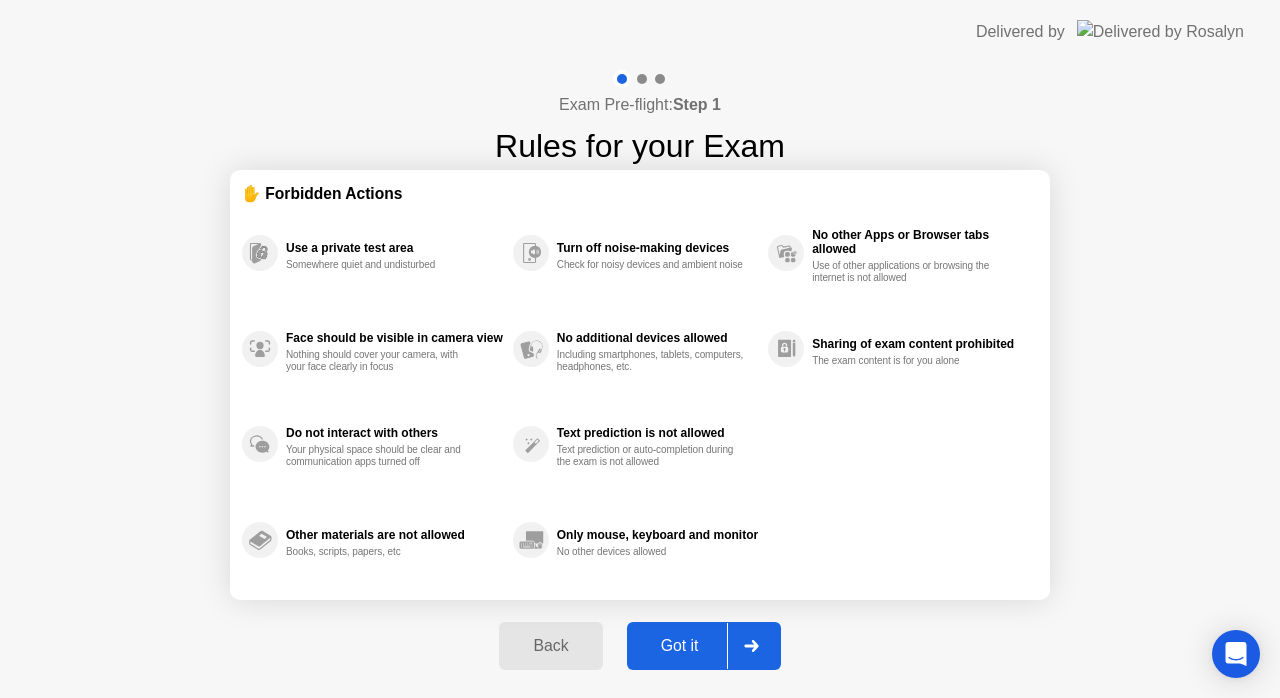 click 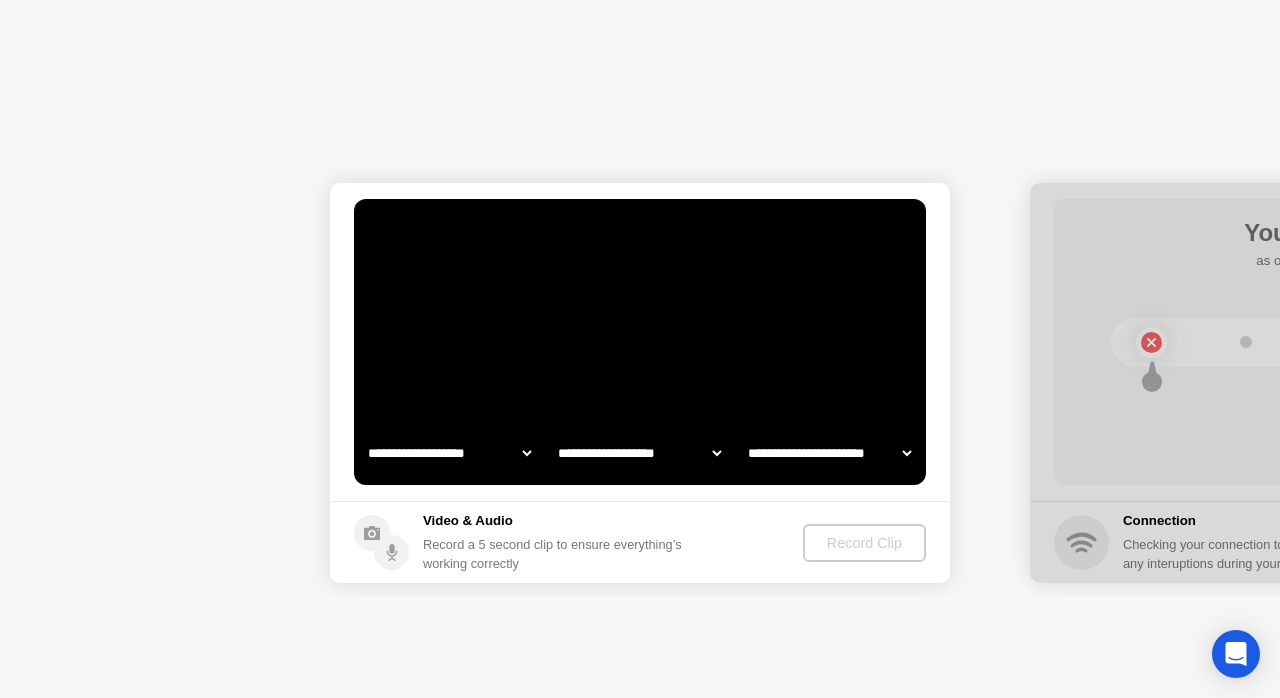 select on "**********" 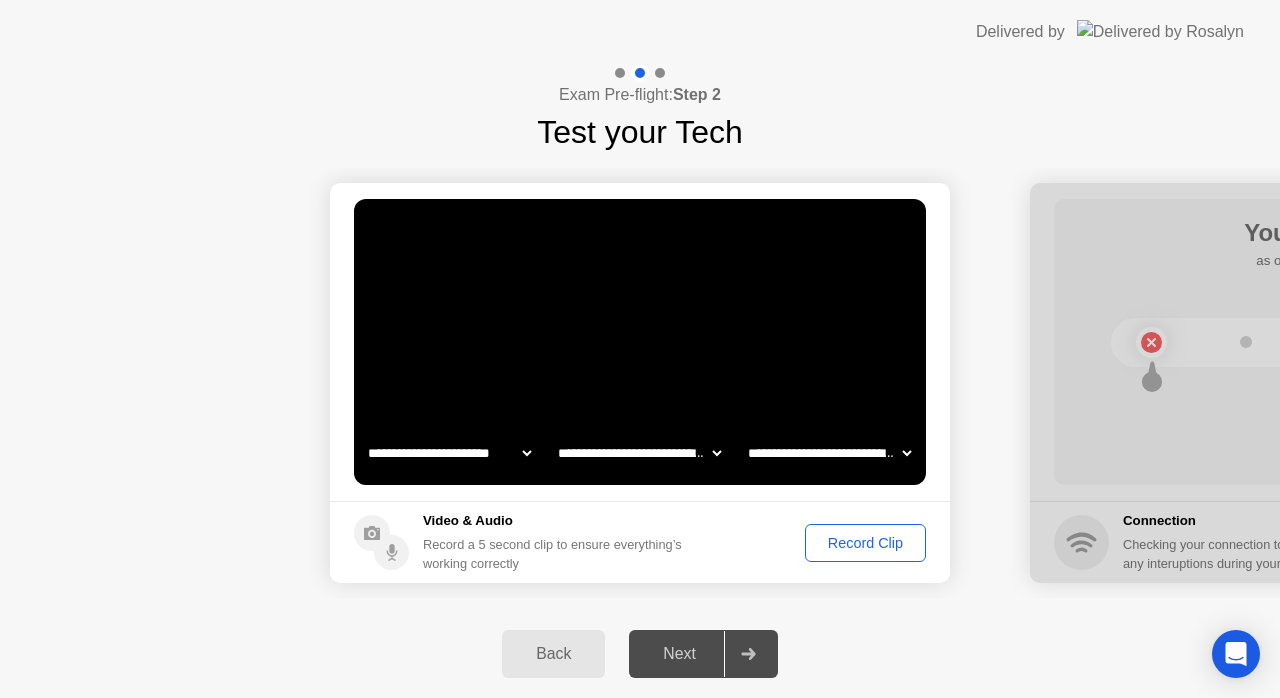 click on "Next" 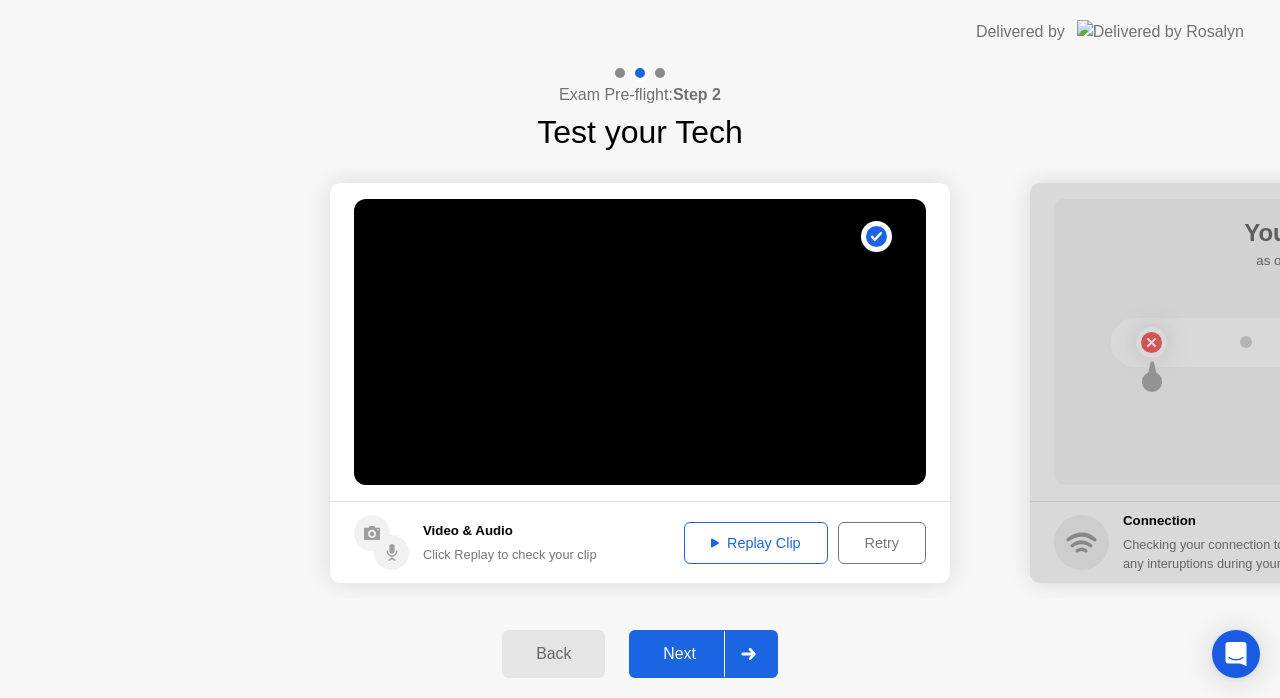 click 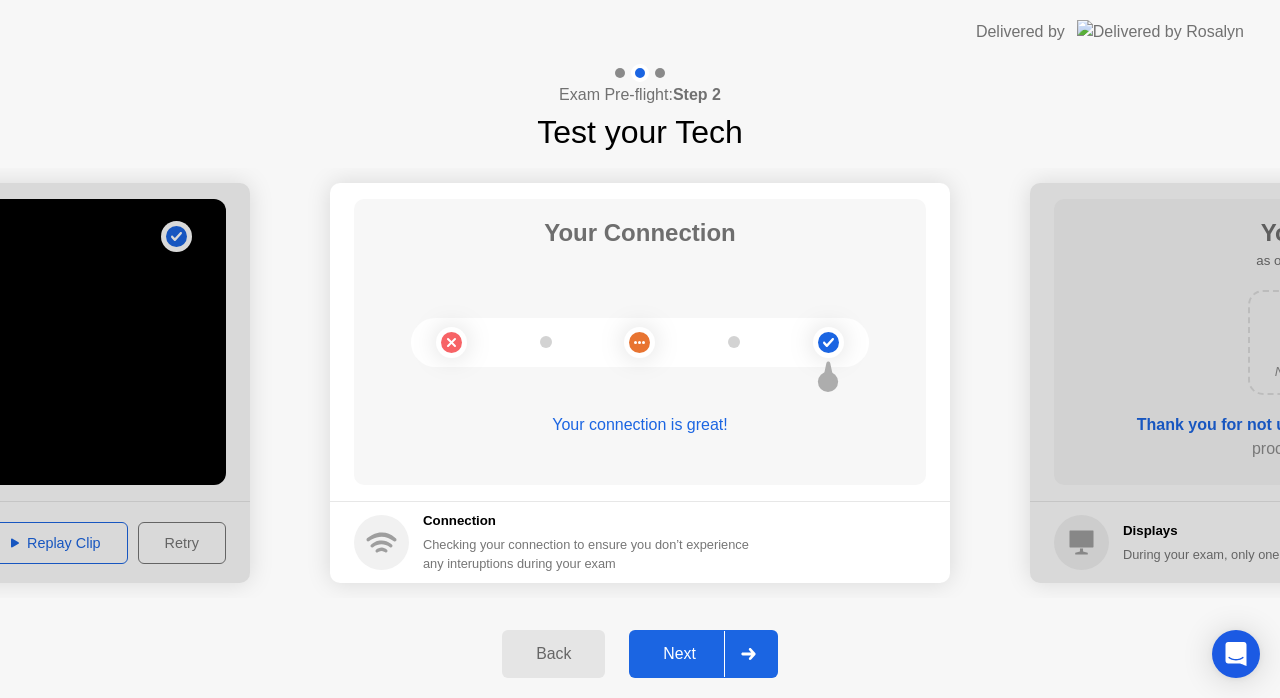 click 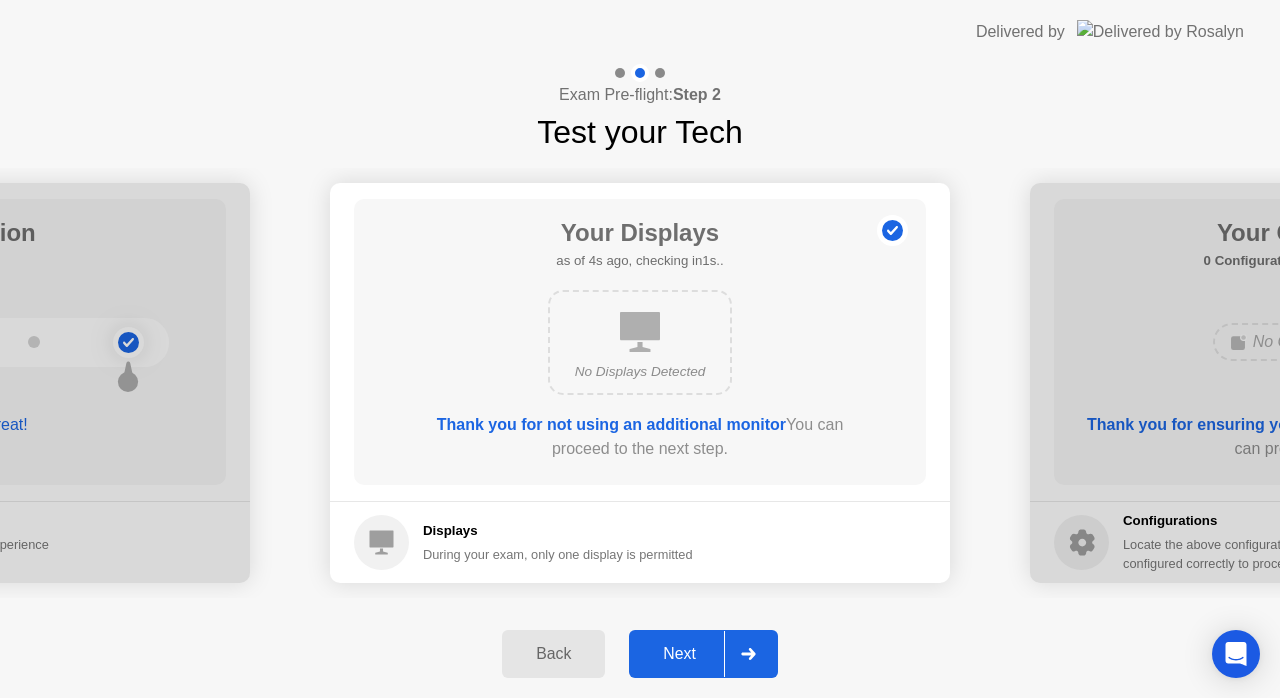click 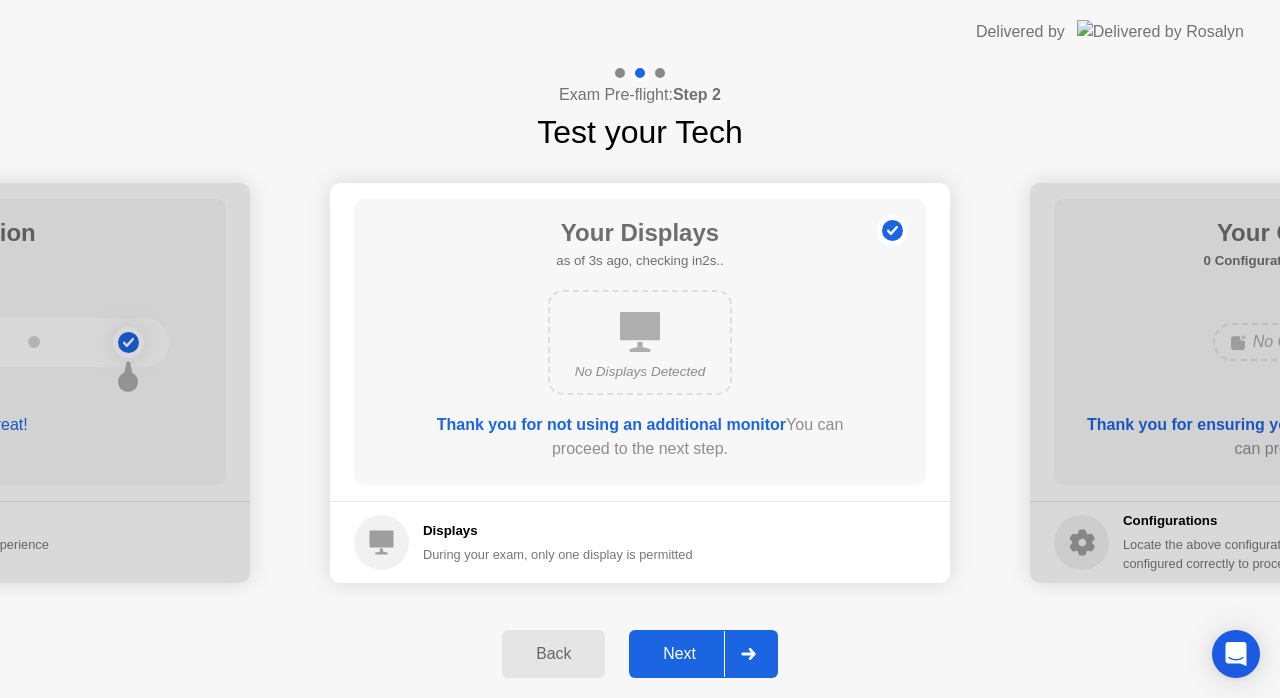 click 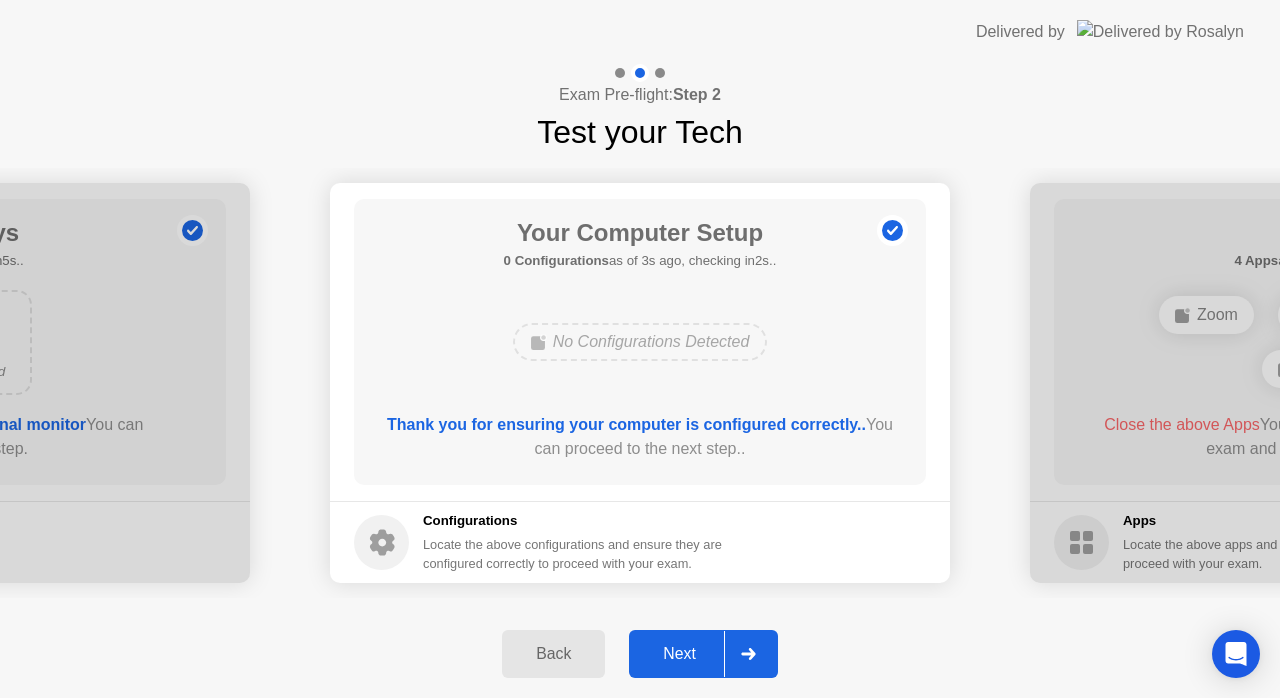 click 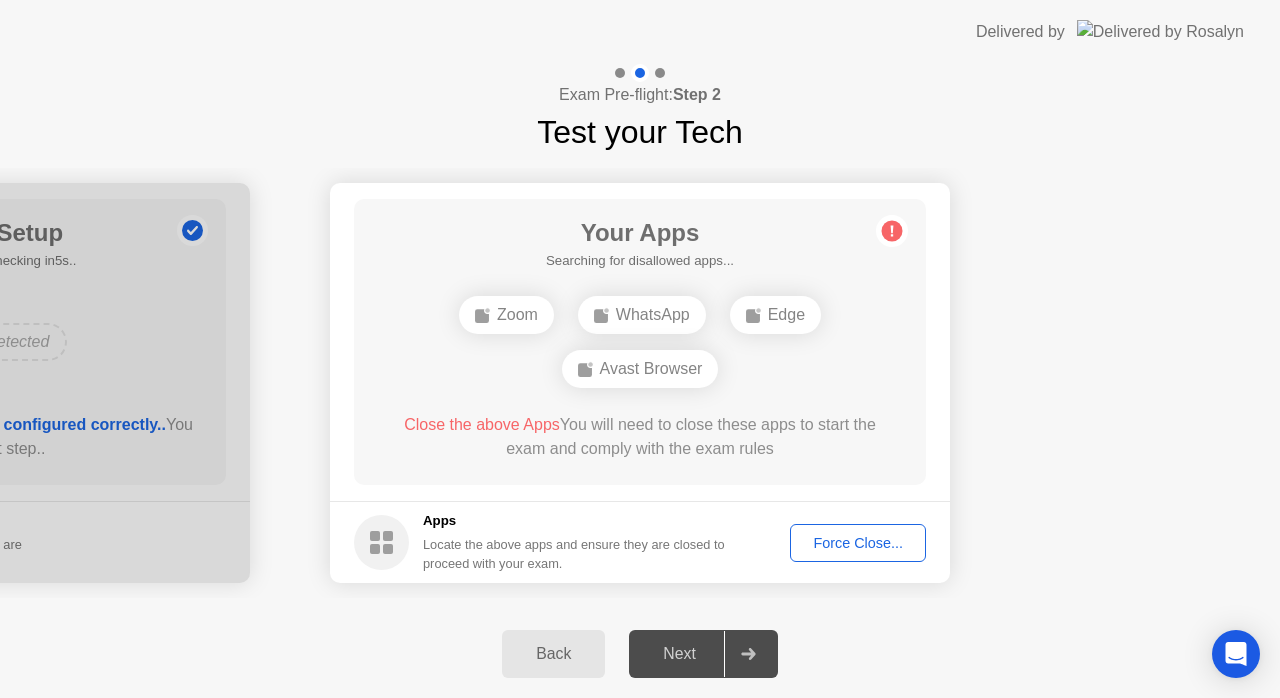 click 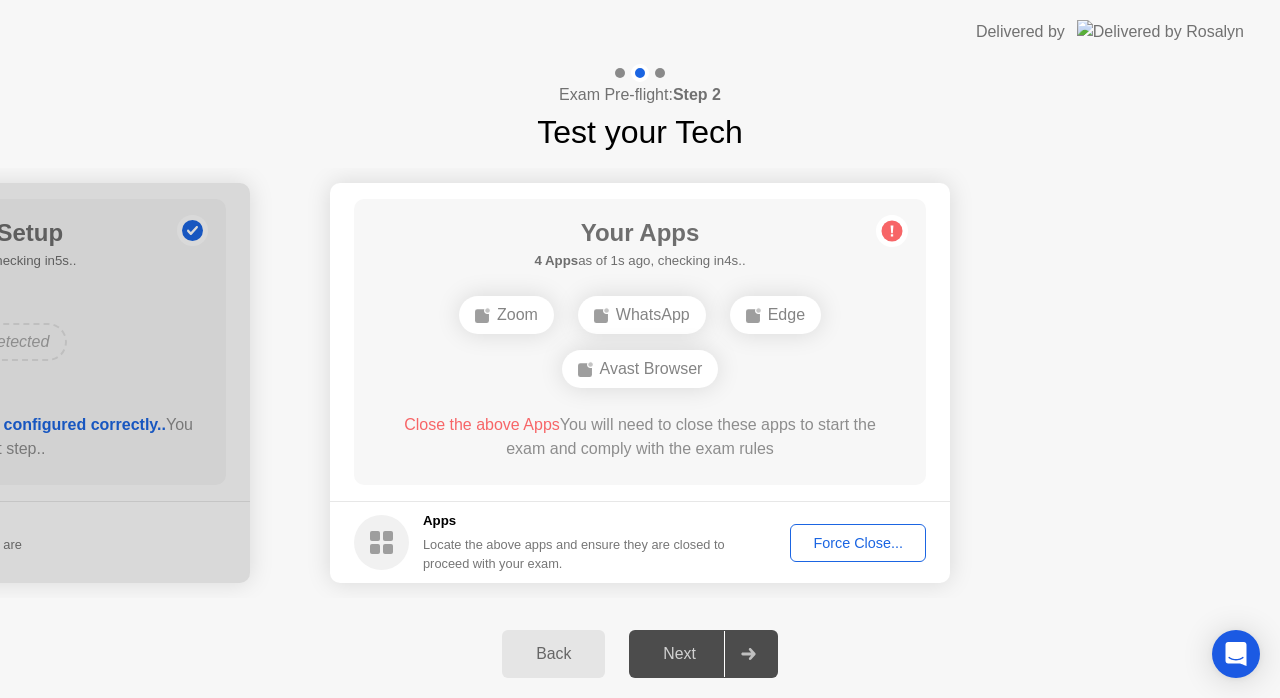 click 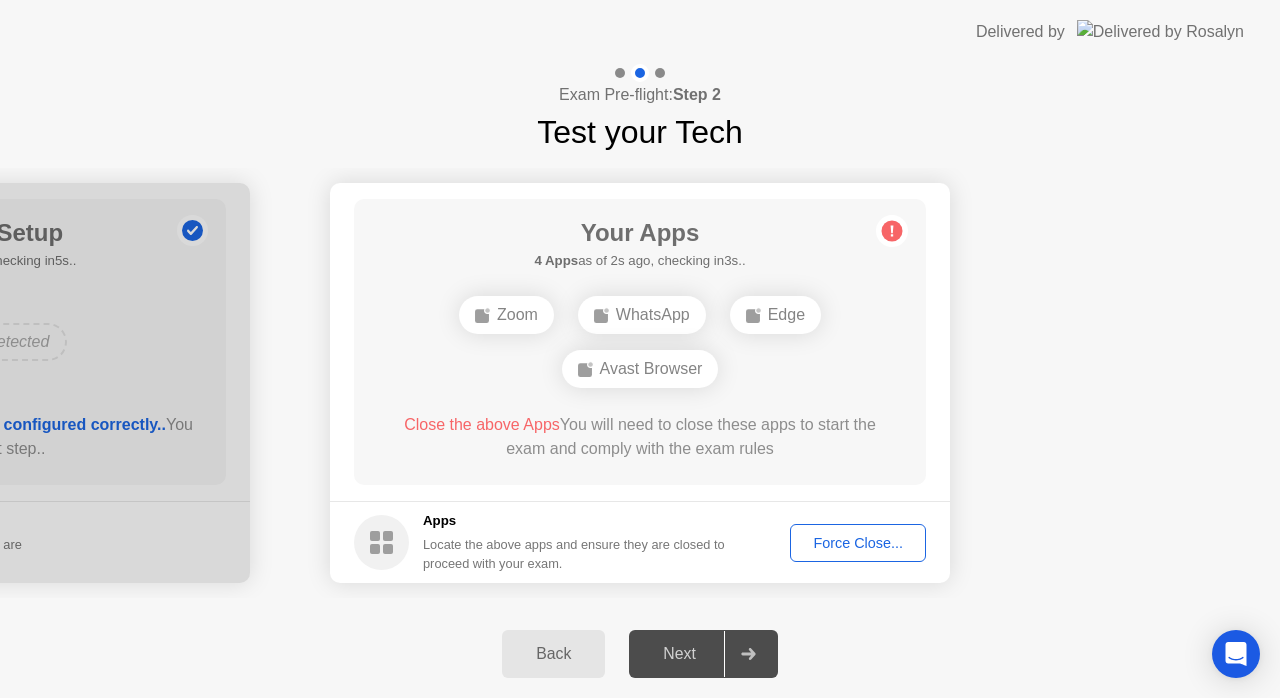 click on "Force Close..." 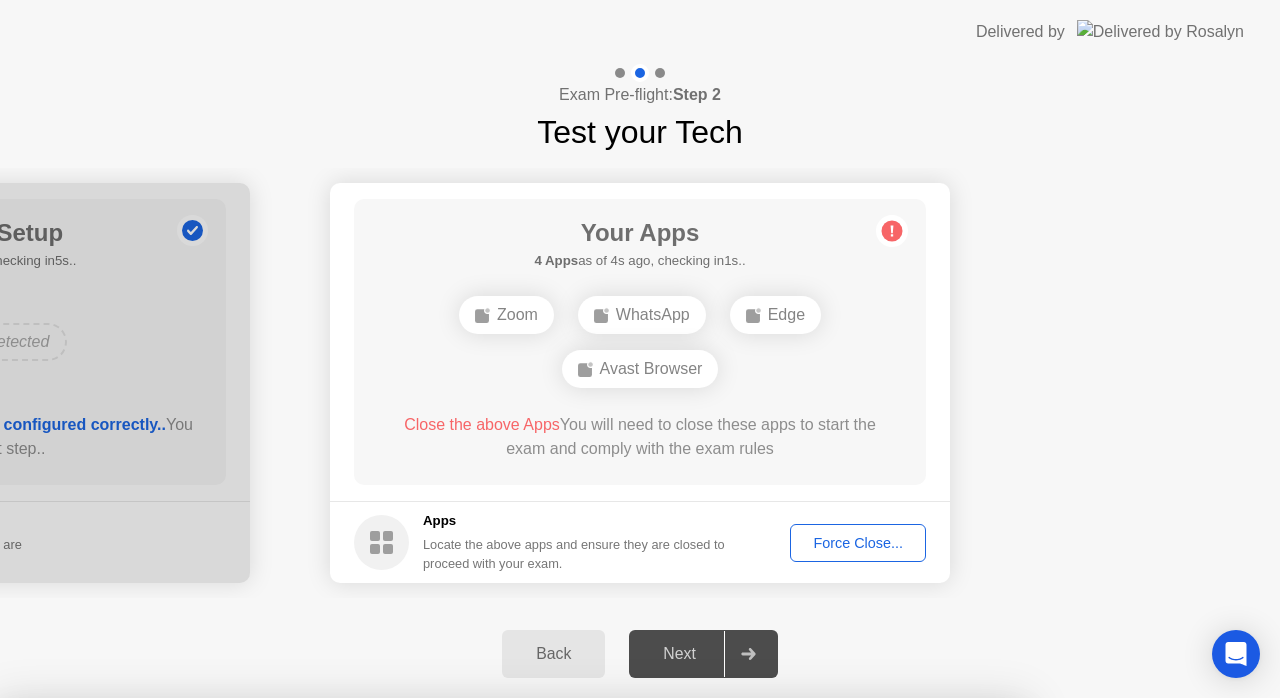 click on "Confirm" at bounding box center [579, 1028] 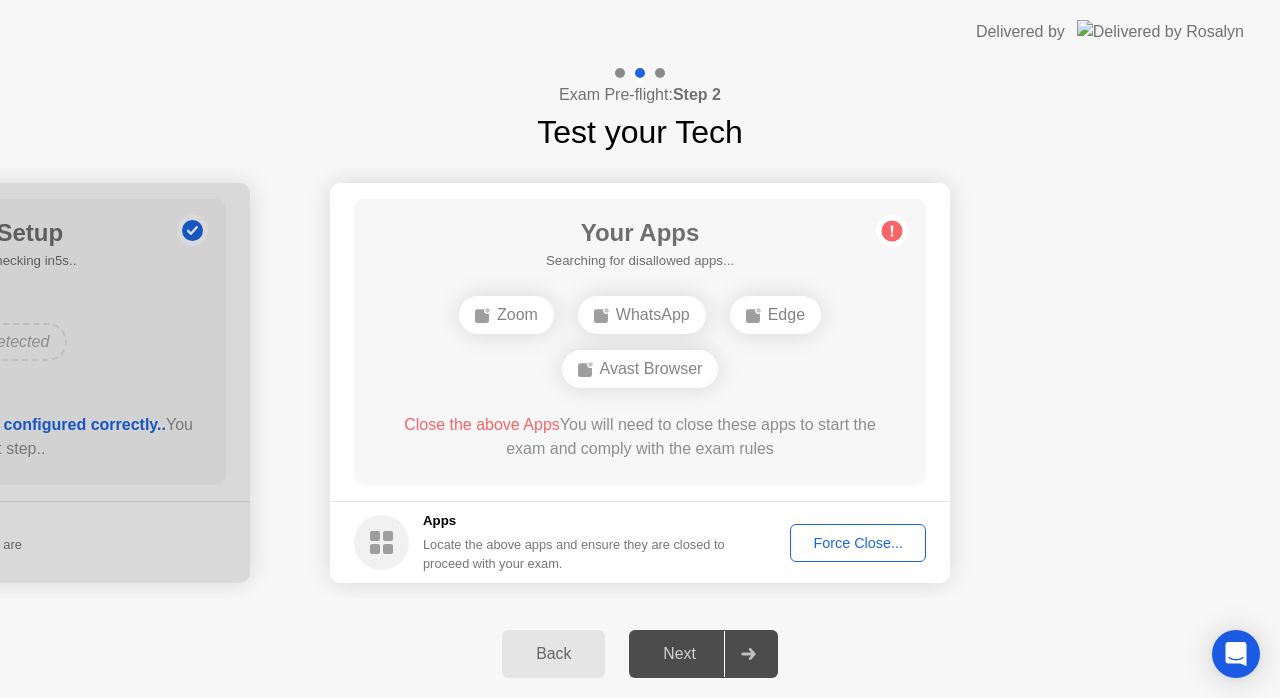 click on "Force Close..." 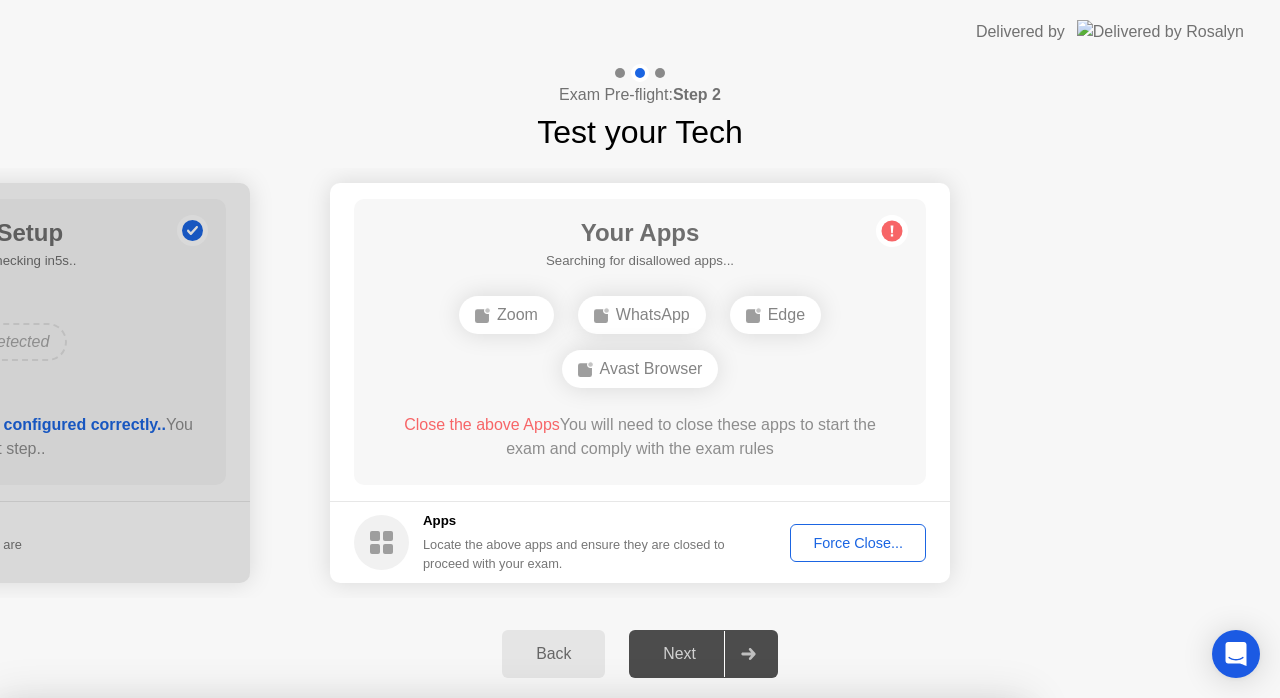 click on "Zoom" at bounding box center [378, 907] 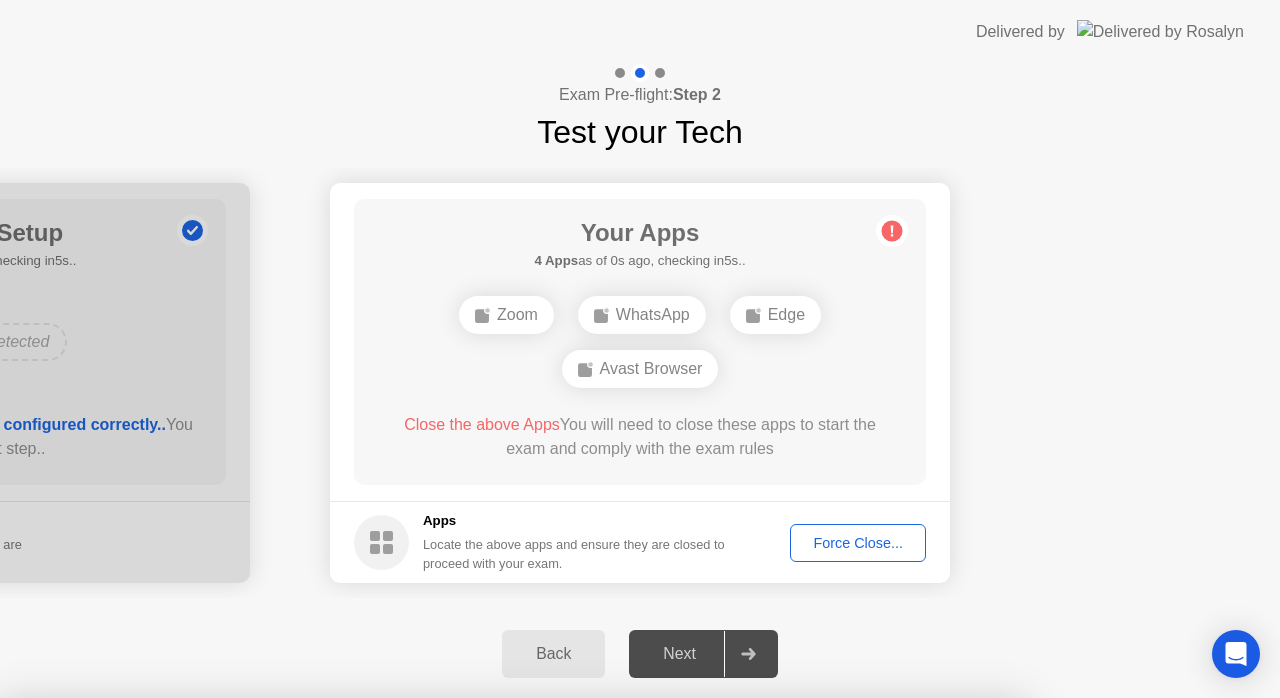 click on "Confirm" at bounding box center [579, 1028] 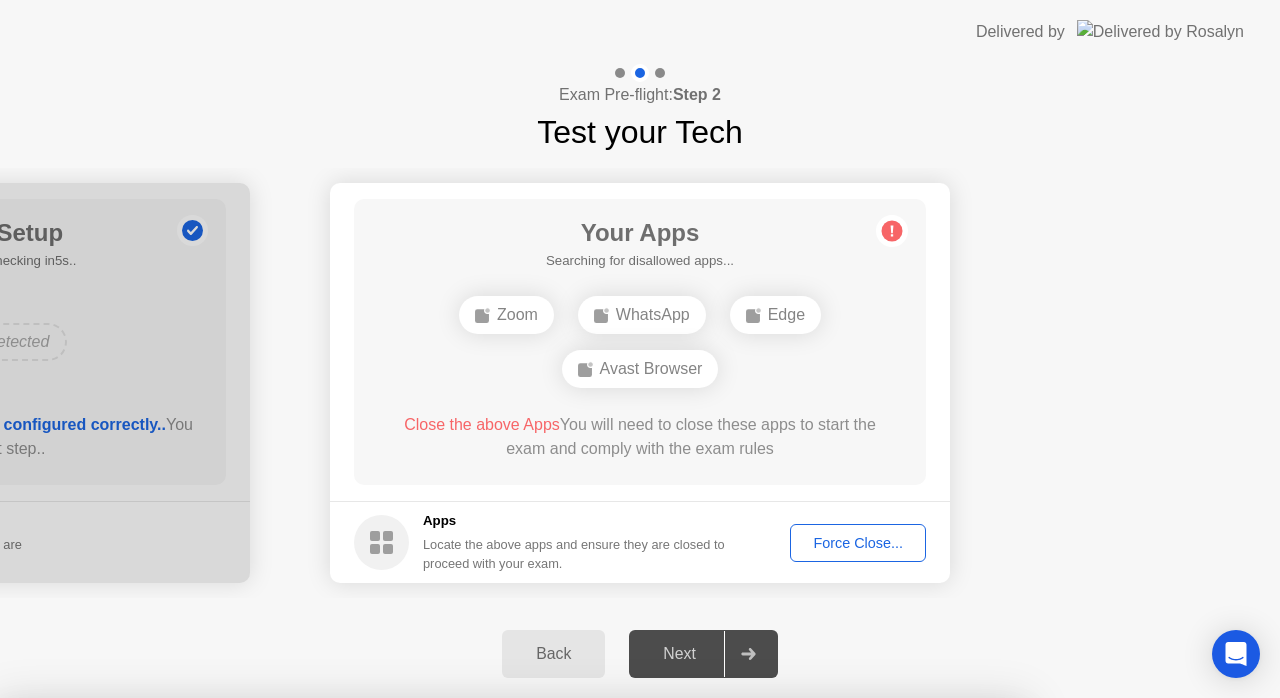 click on "Read More" at bounding box center [575, 936] 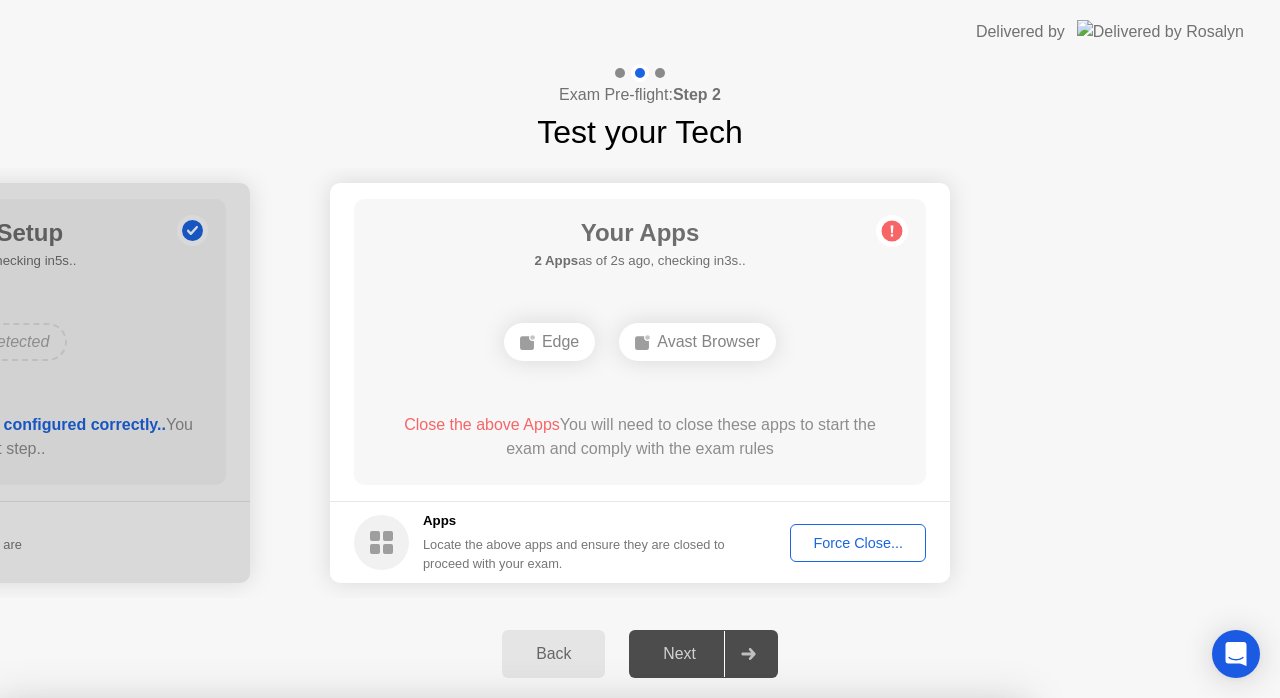 click on "Close" at bounding box center [431, 936] 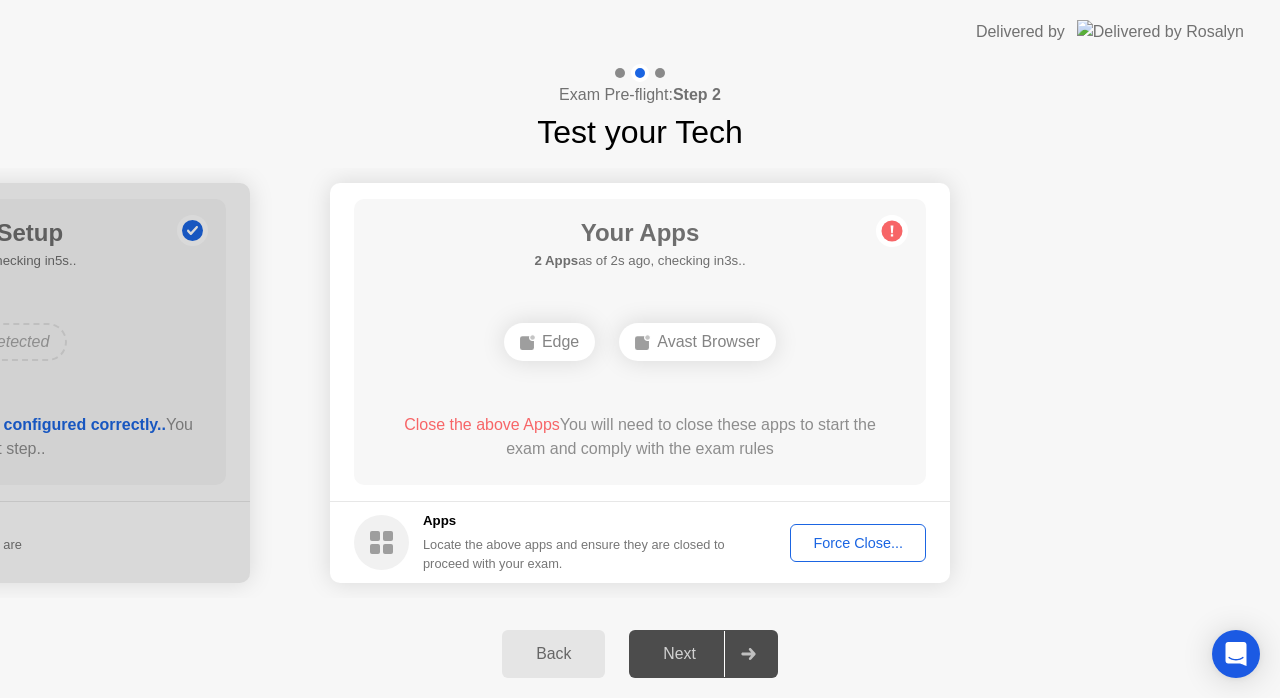 click on "Next" 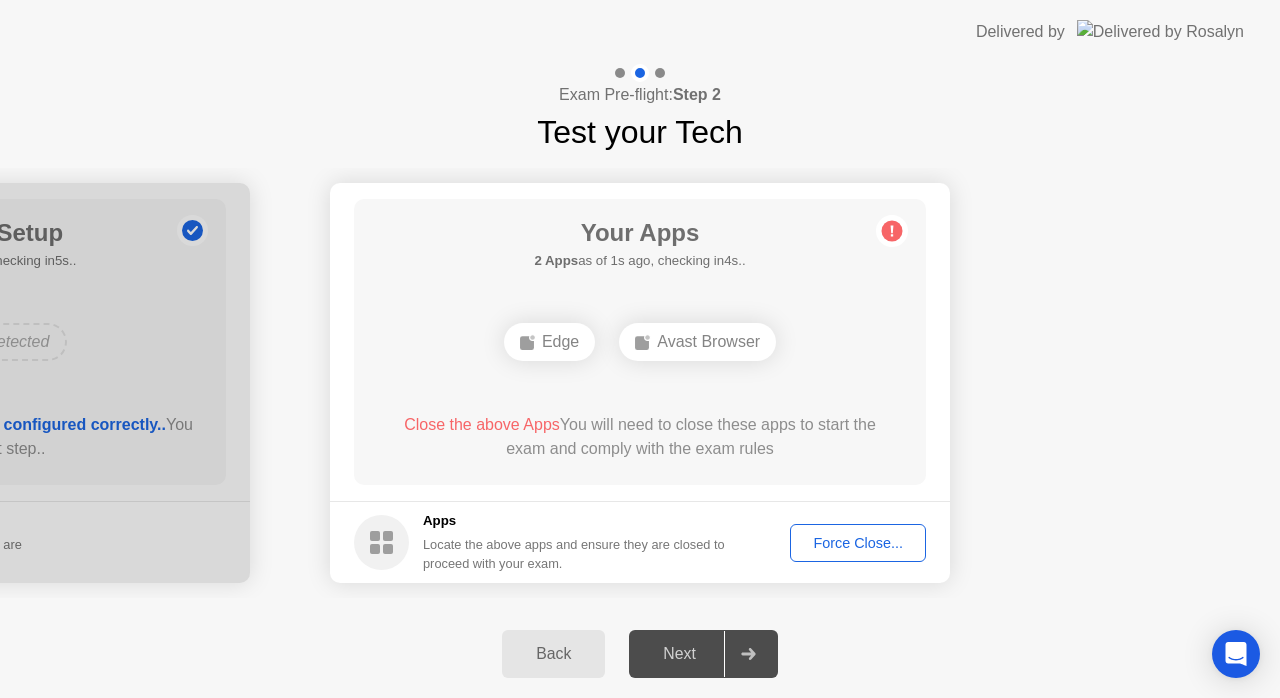 click on "Force Close..." 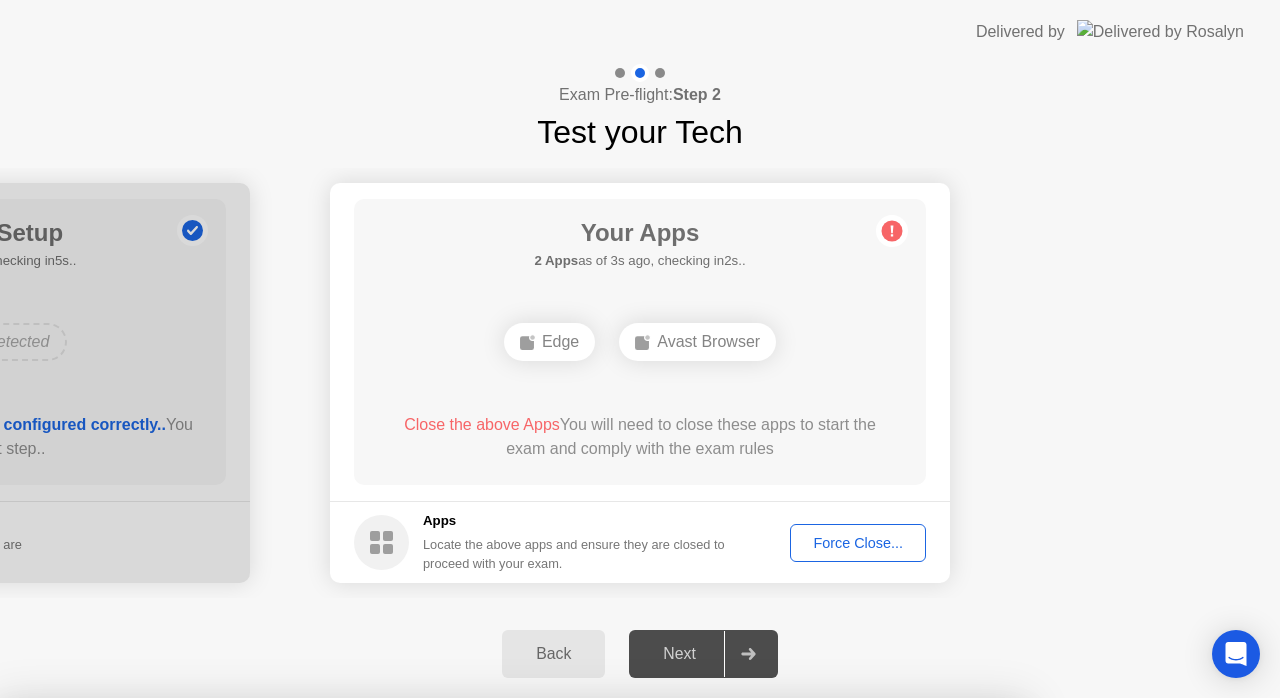 click on "Confirm" at bounding box center (579, 974) 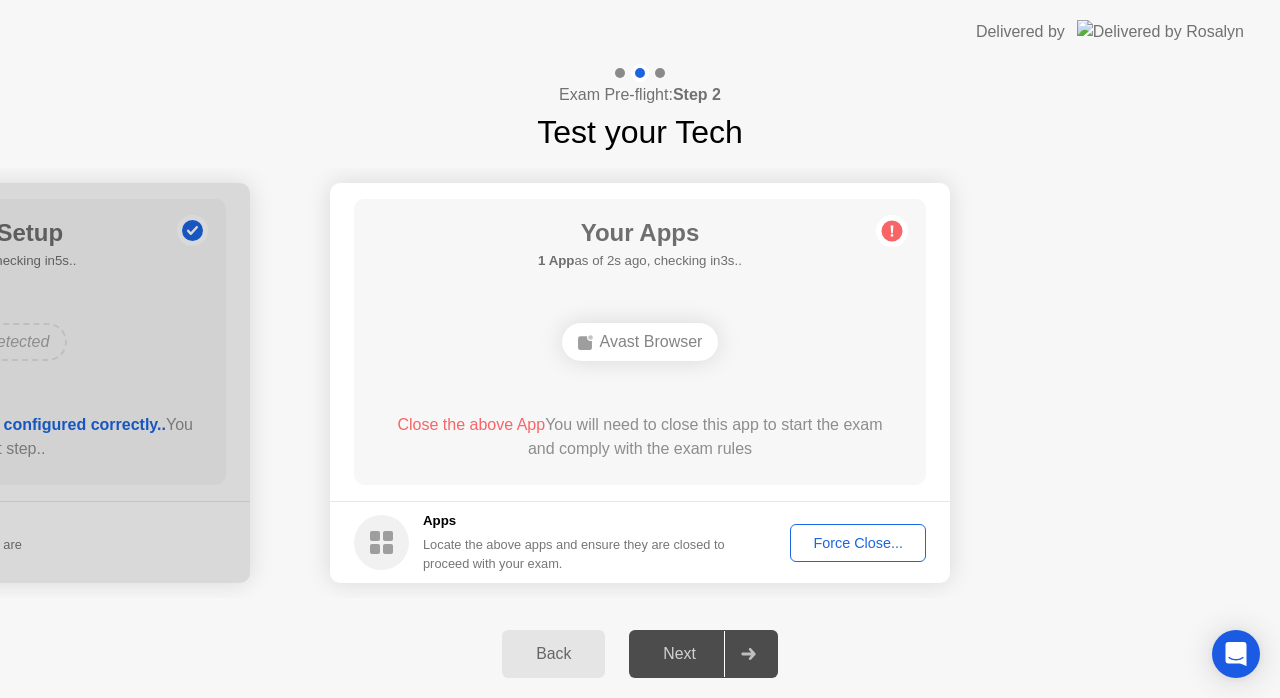 click on "Force Close..." 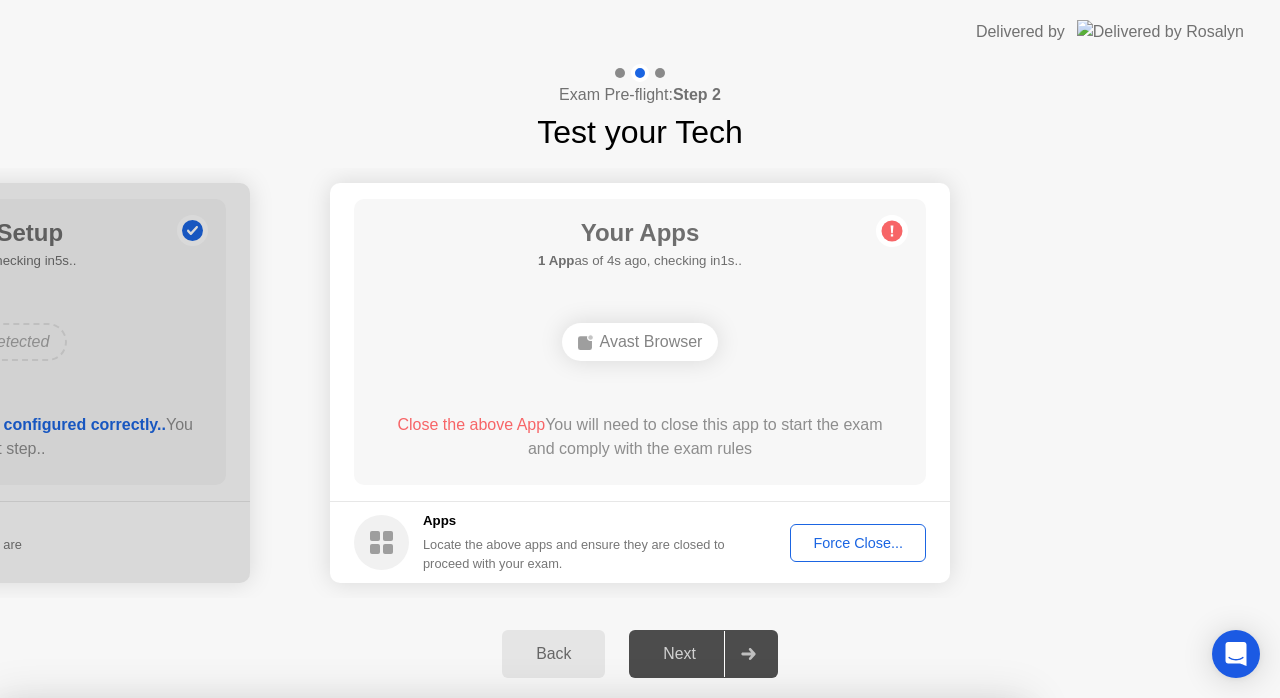 click on "Confirm" at bounding box center [579, 974] 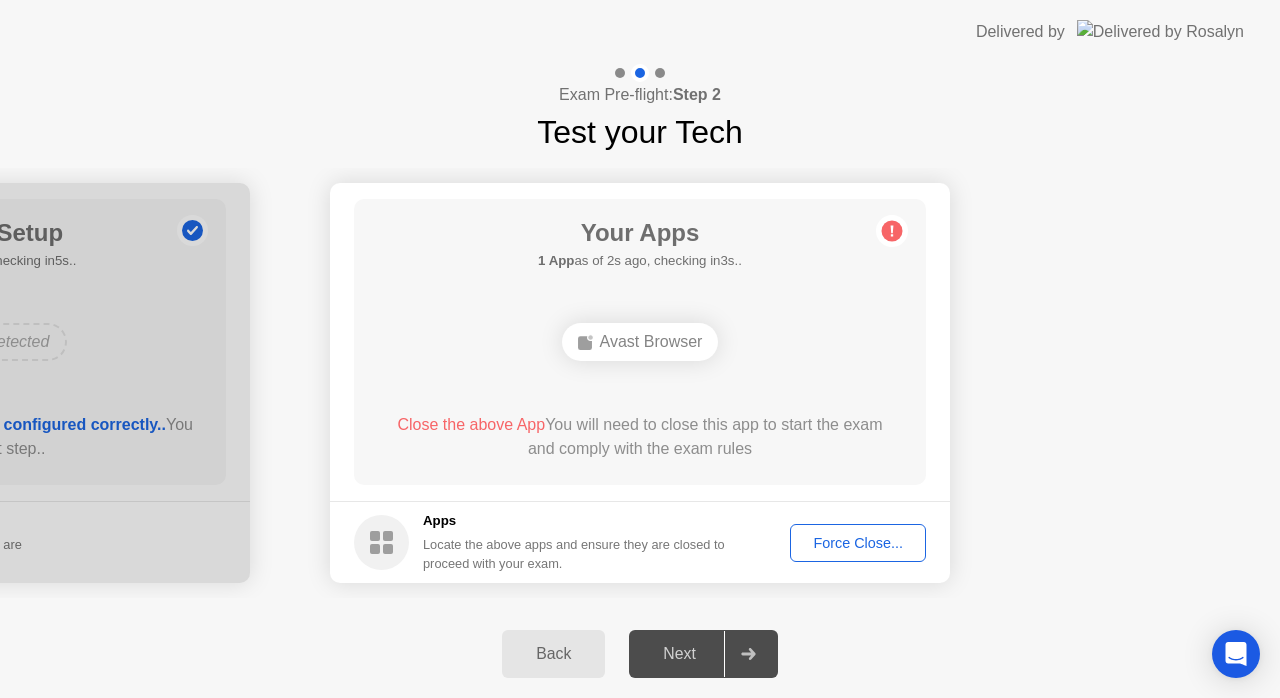 click on "Force Close..." 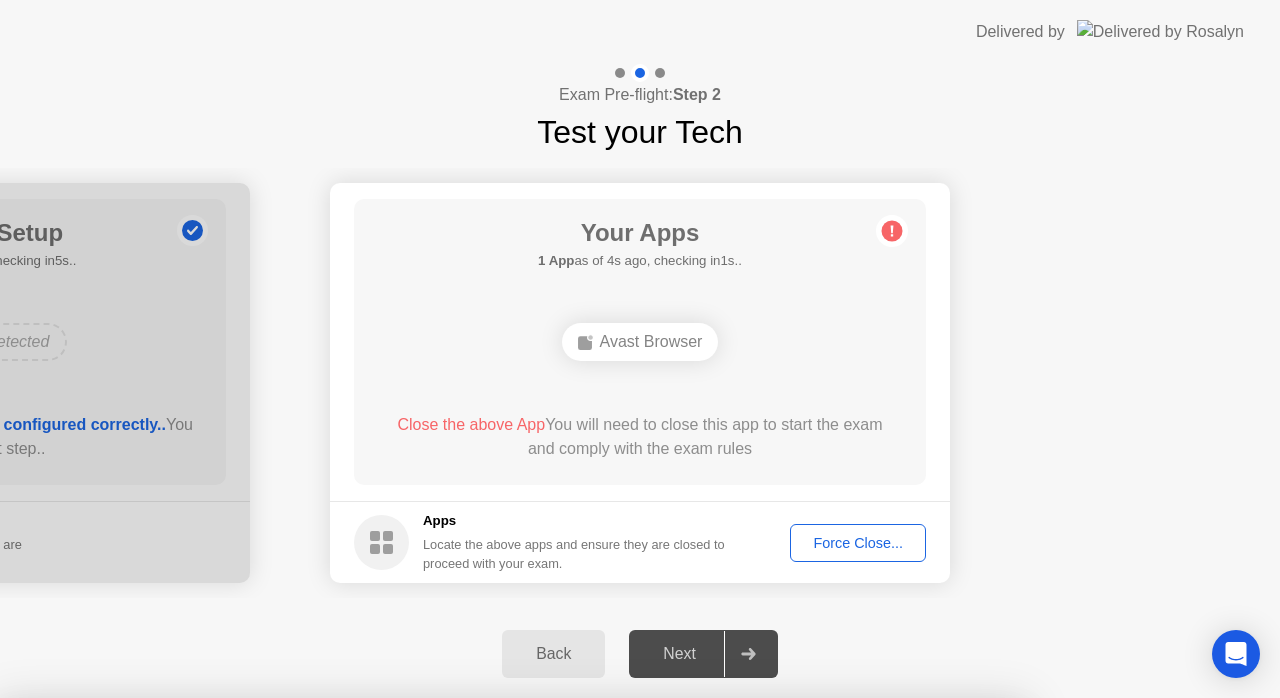 click on "Confirm" at bounding box center [579, 974] 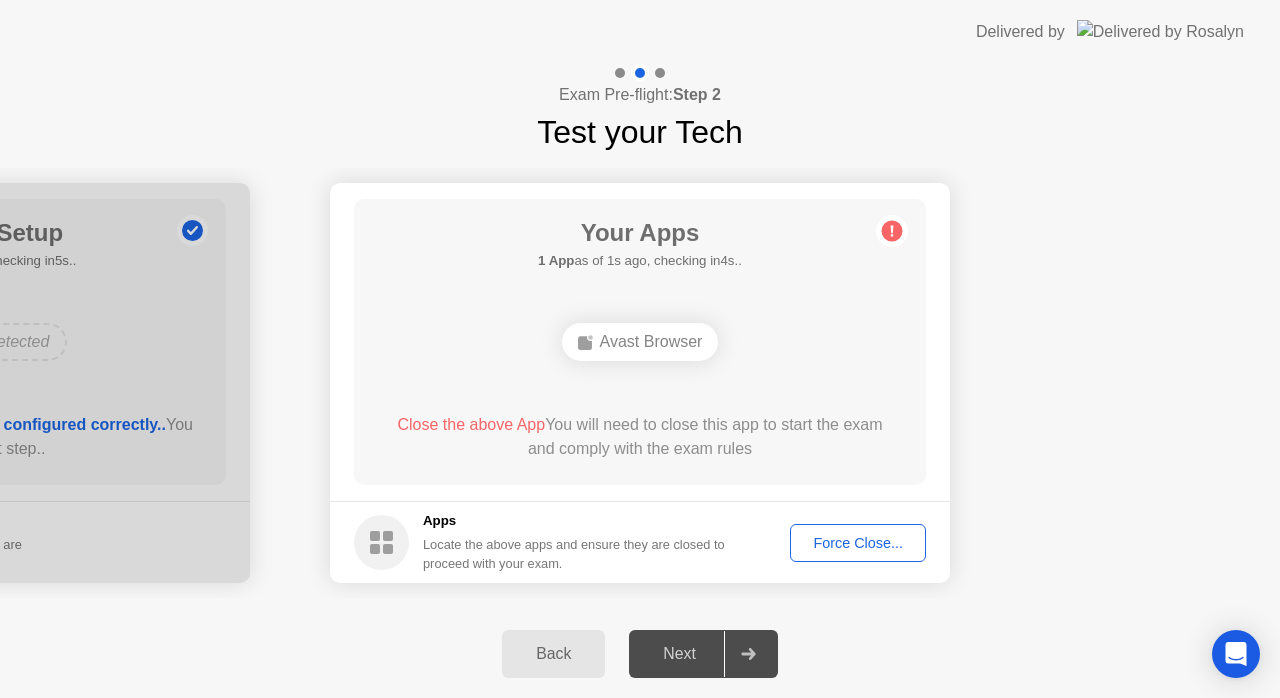 click on "Force Close..." 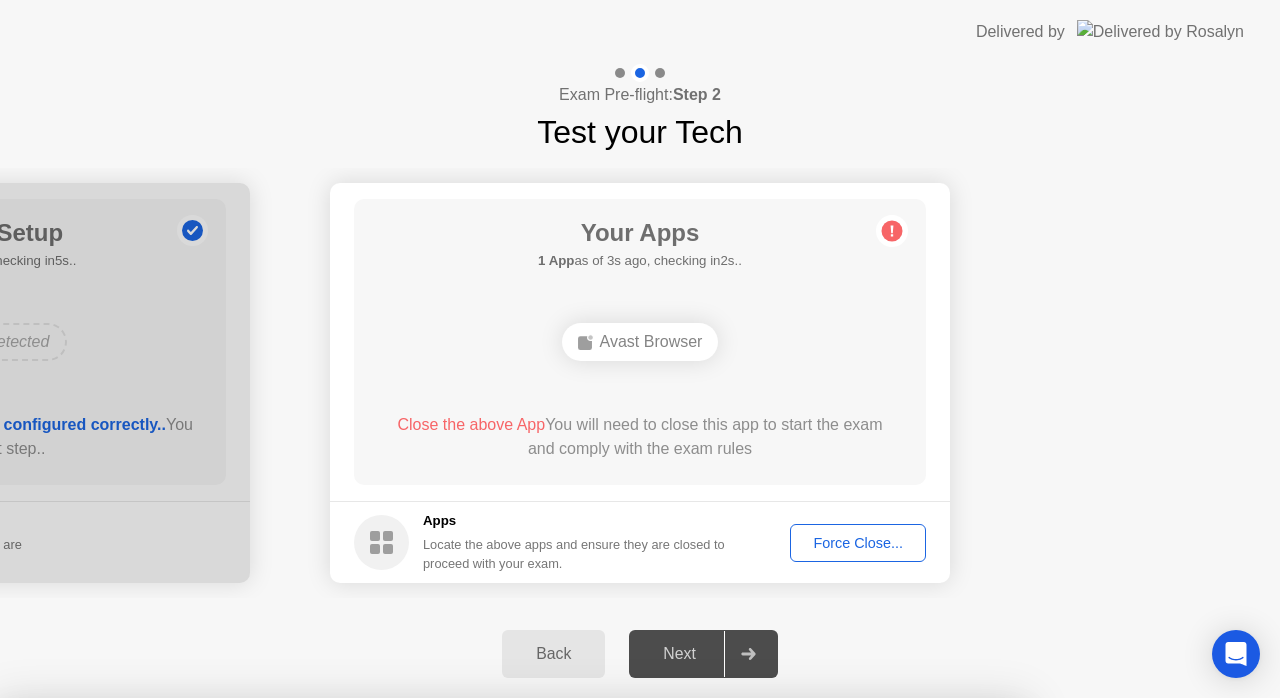 click on "Avast Browser" at bounding box center [512, 907] 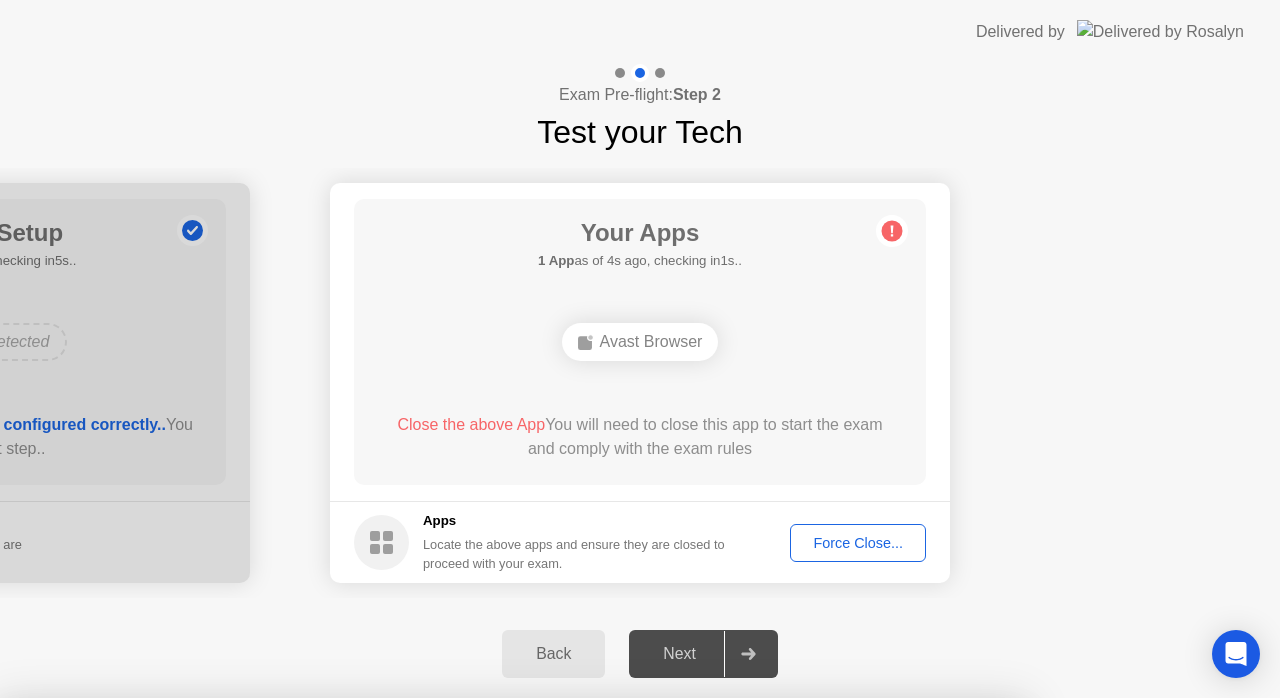 click on "Confirm" at bounding box center (579, 974) 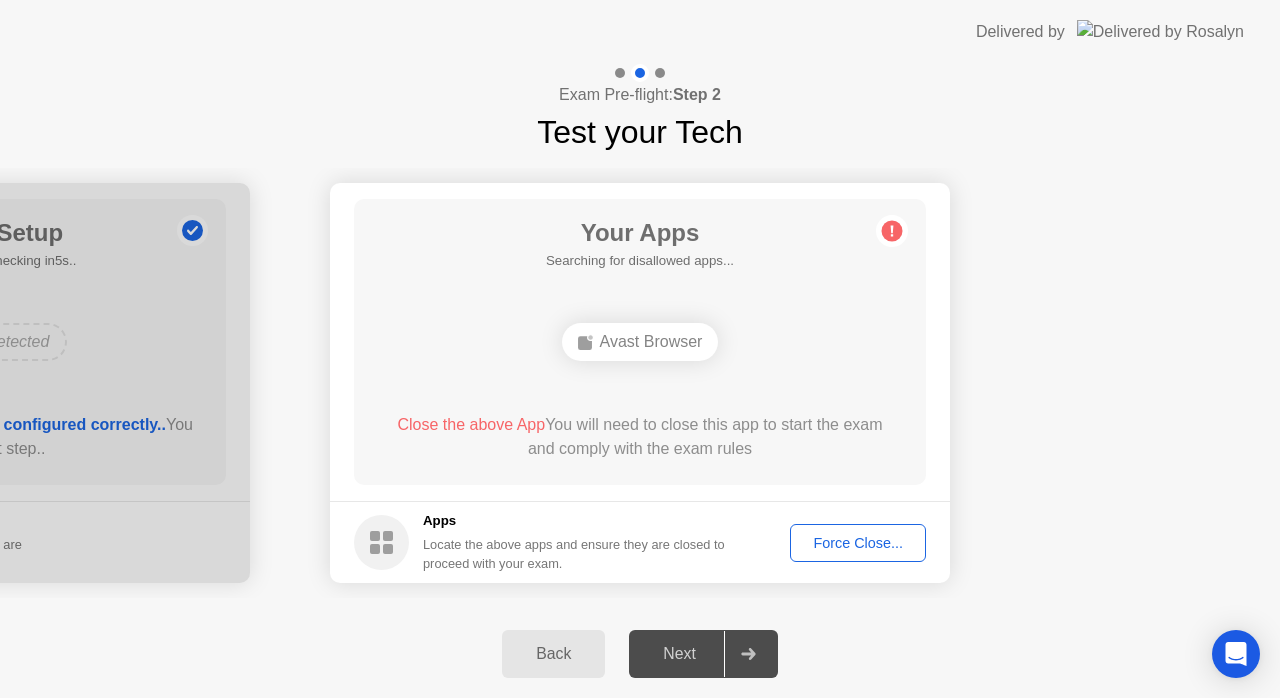 click on "Next" 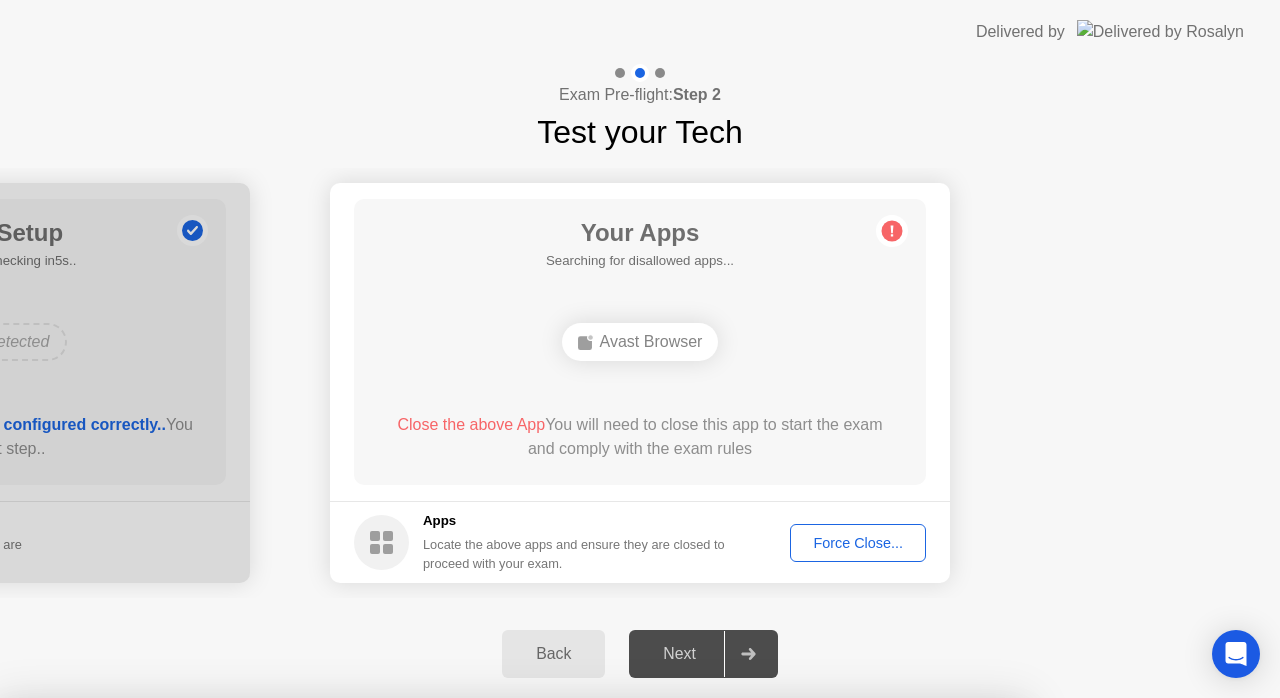 click on "Confirm" at bounding box center [579, 974] 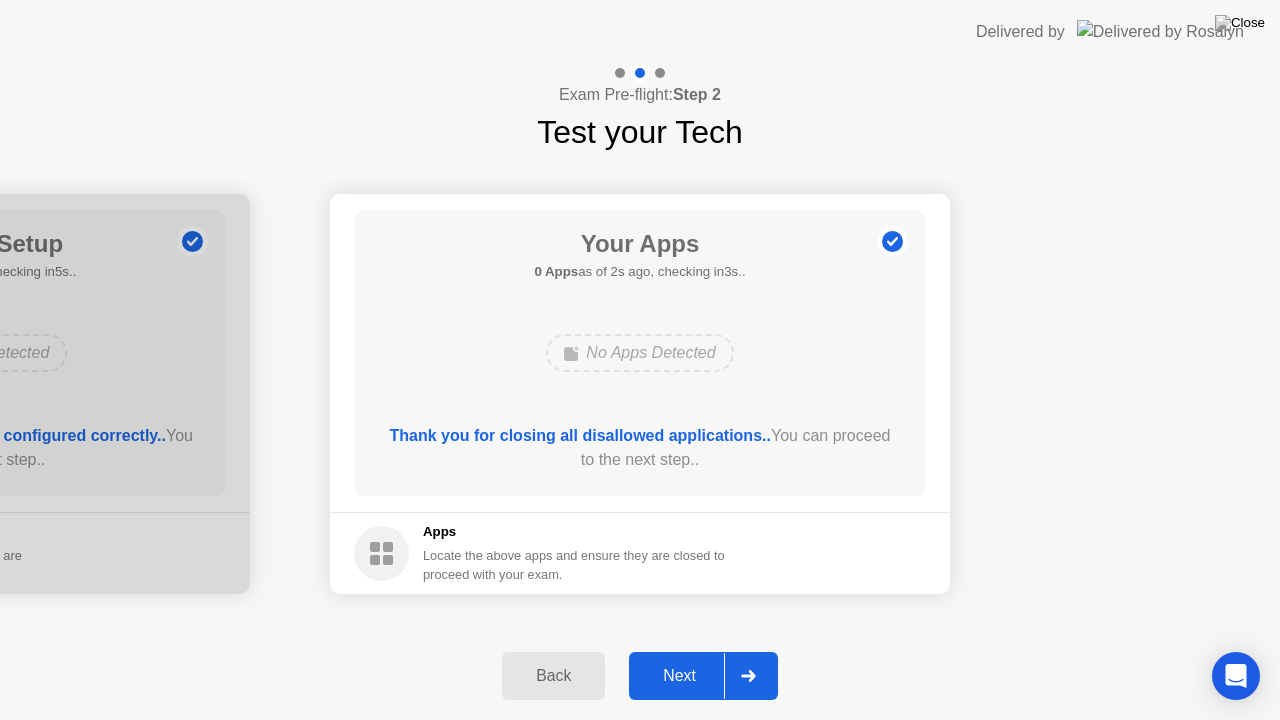 click on "Next" 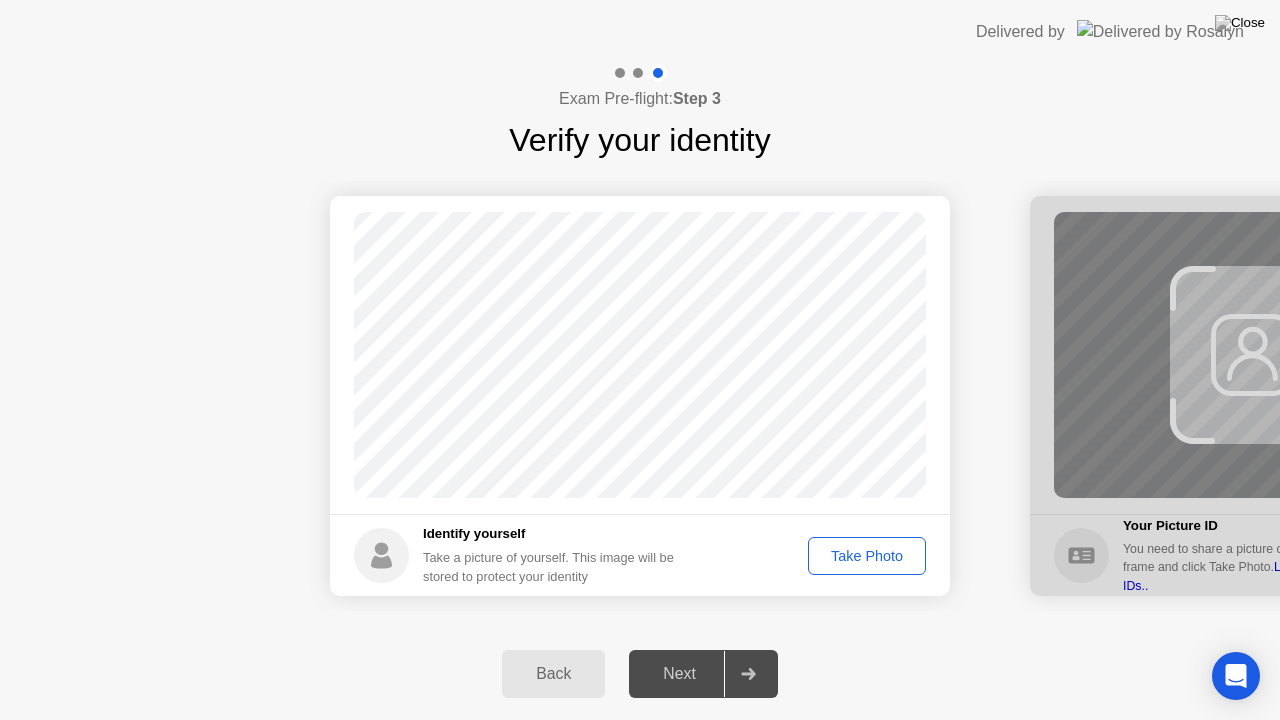 click on "Take Photo" 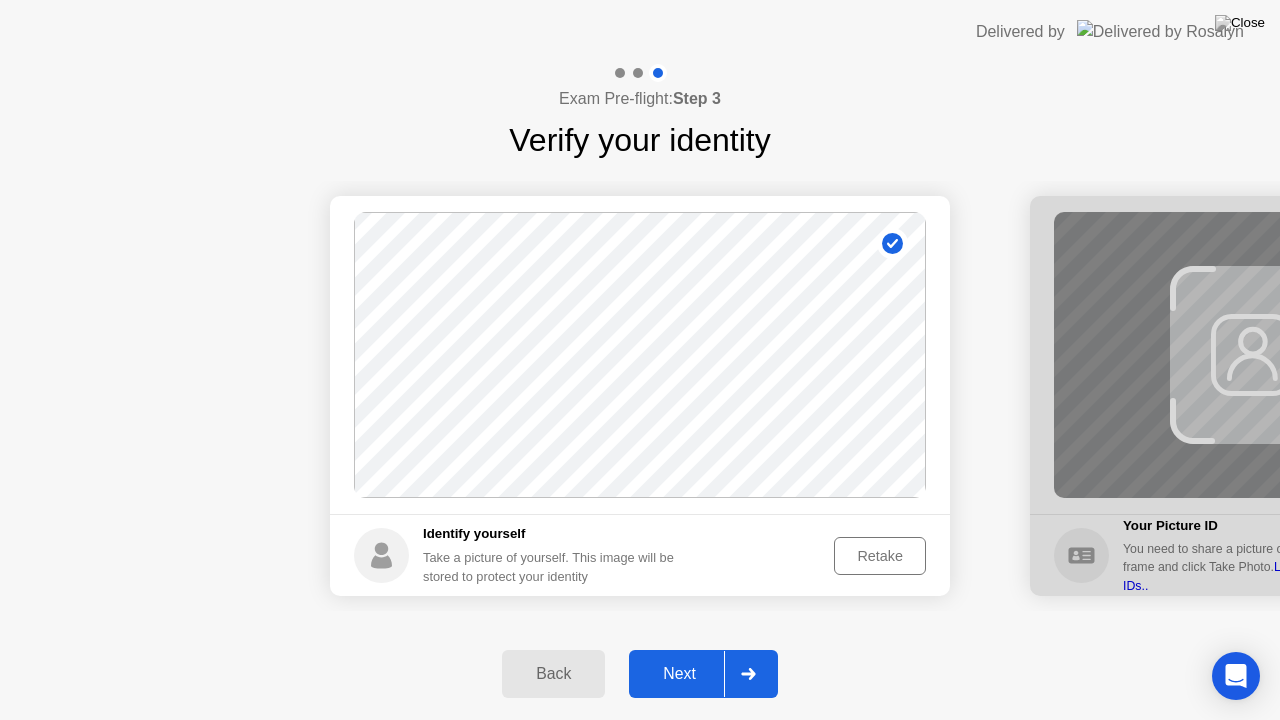 click on "Next" 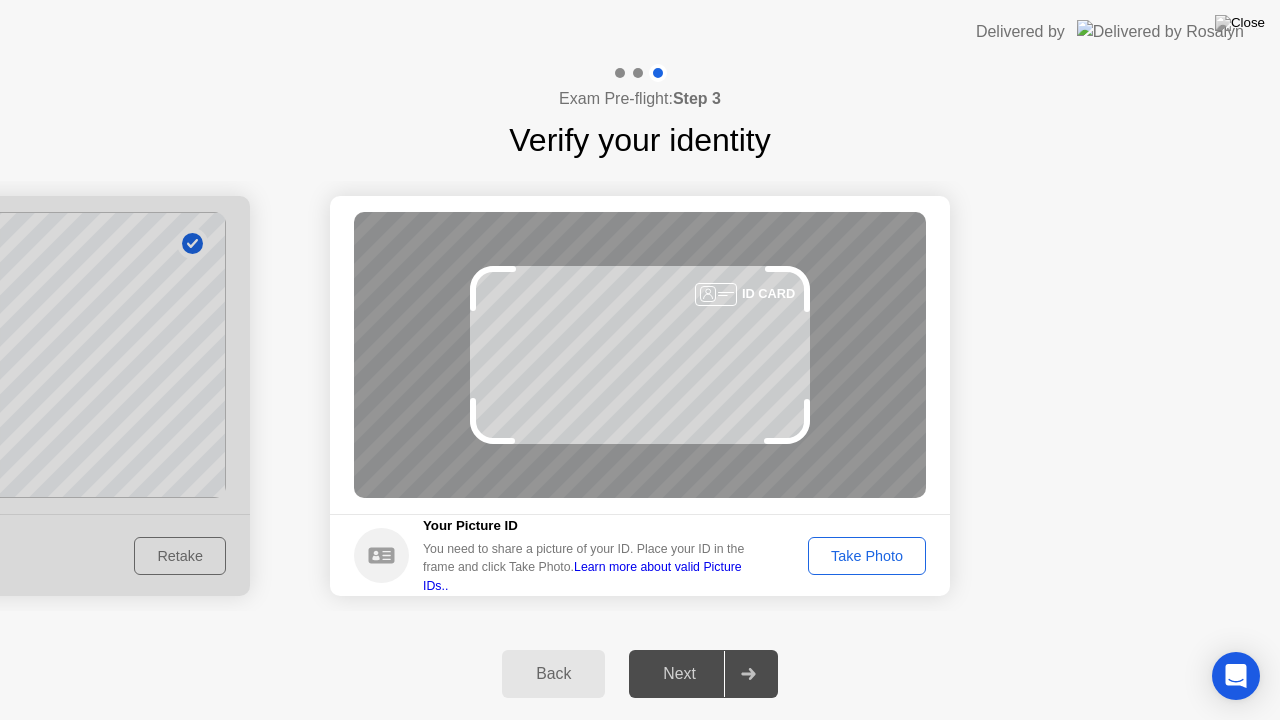 click on "Take Photo" 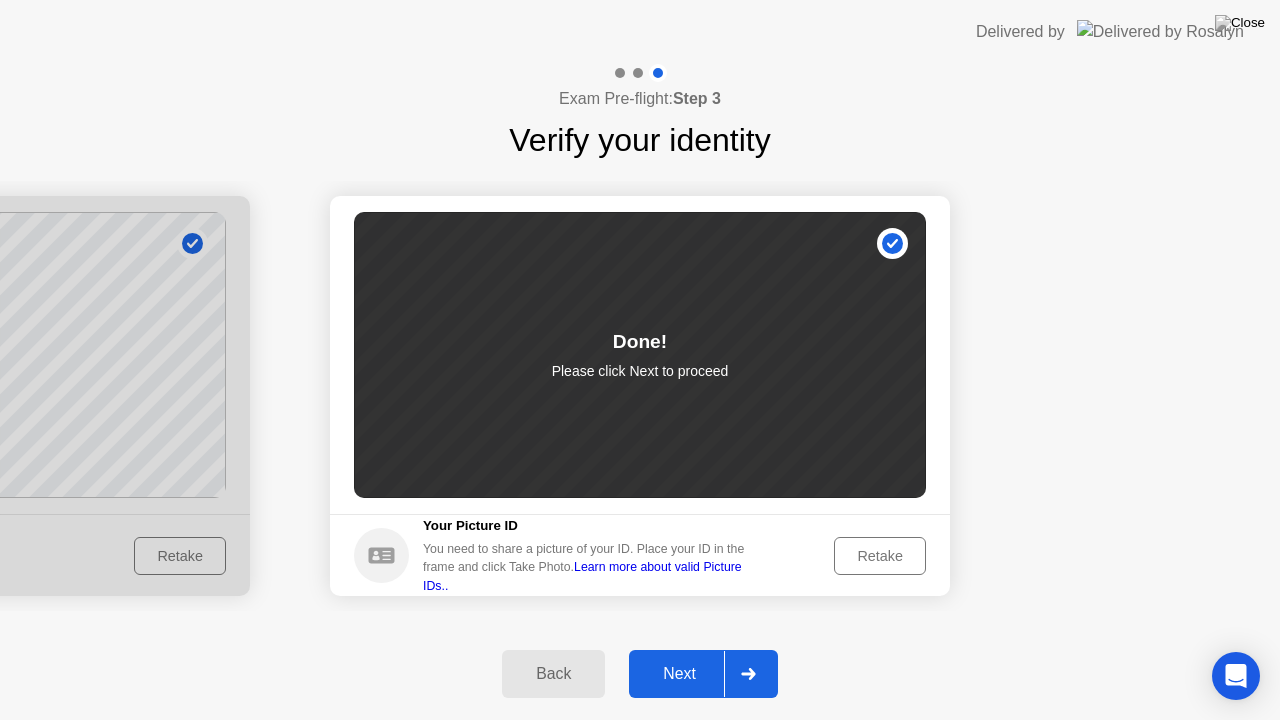 click on "Next" 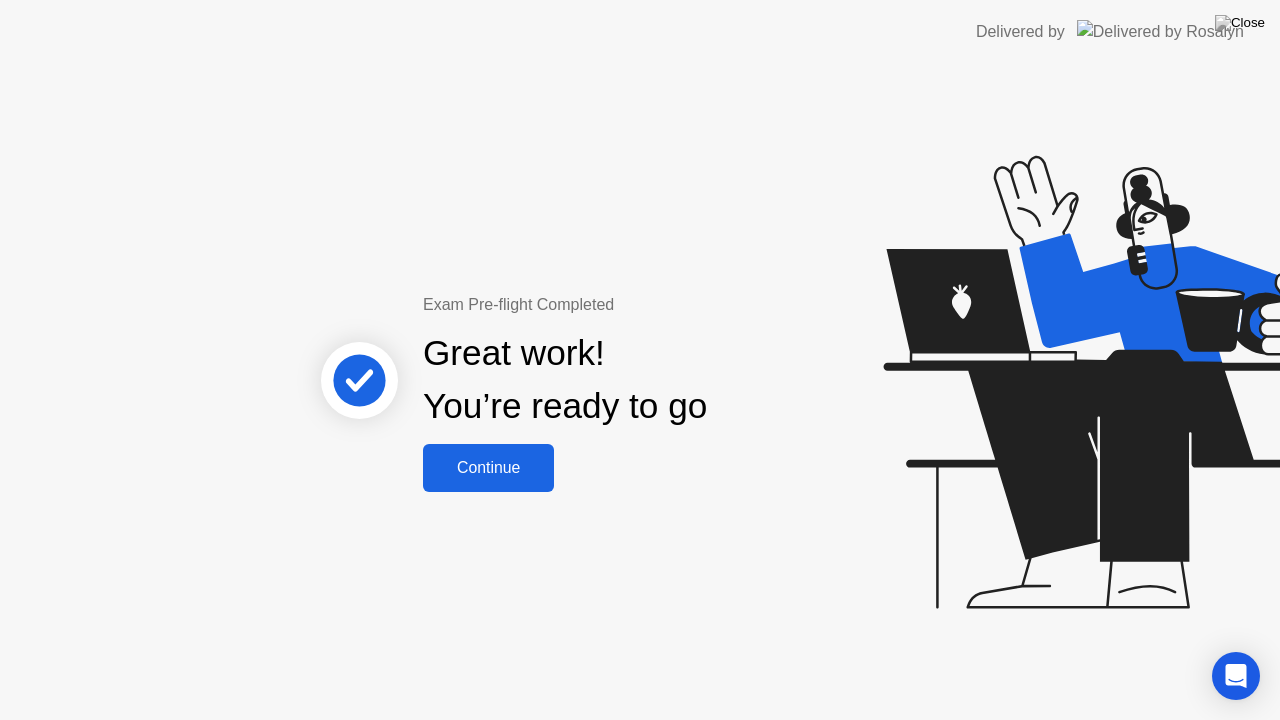 click on "Continue" 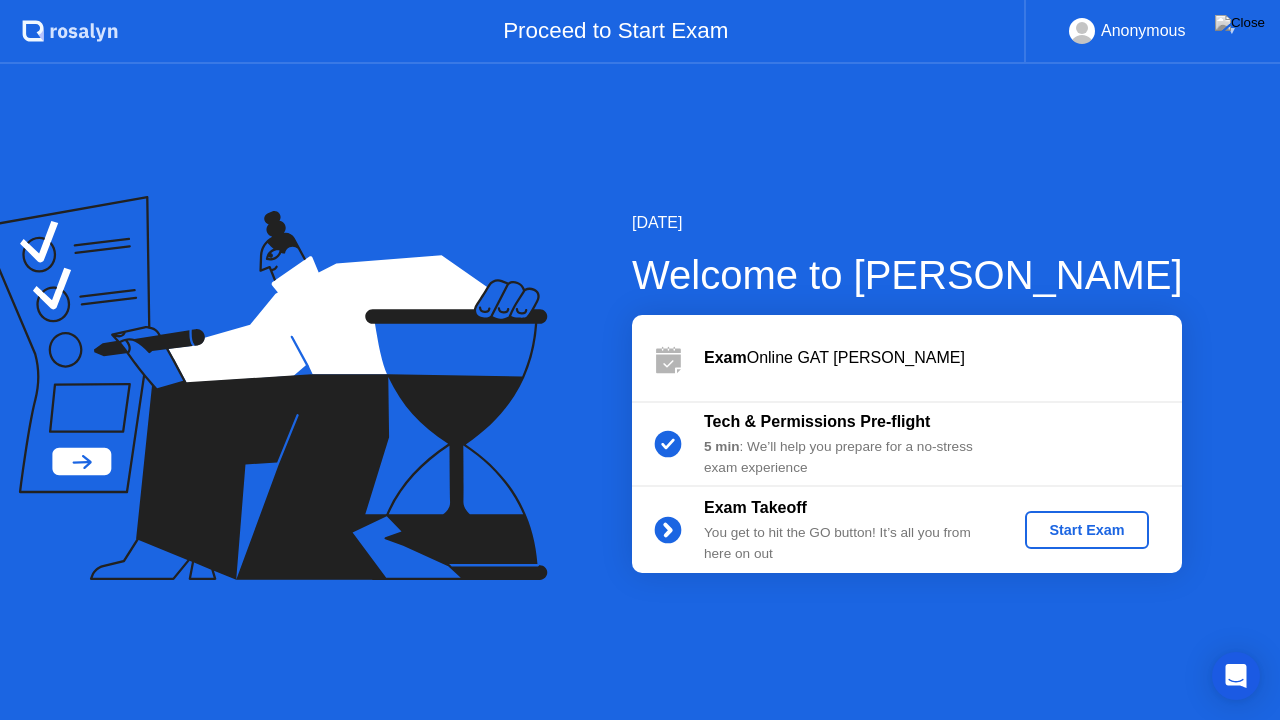 click on "Start Exam" 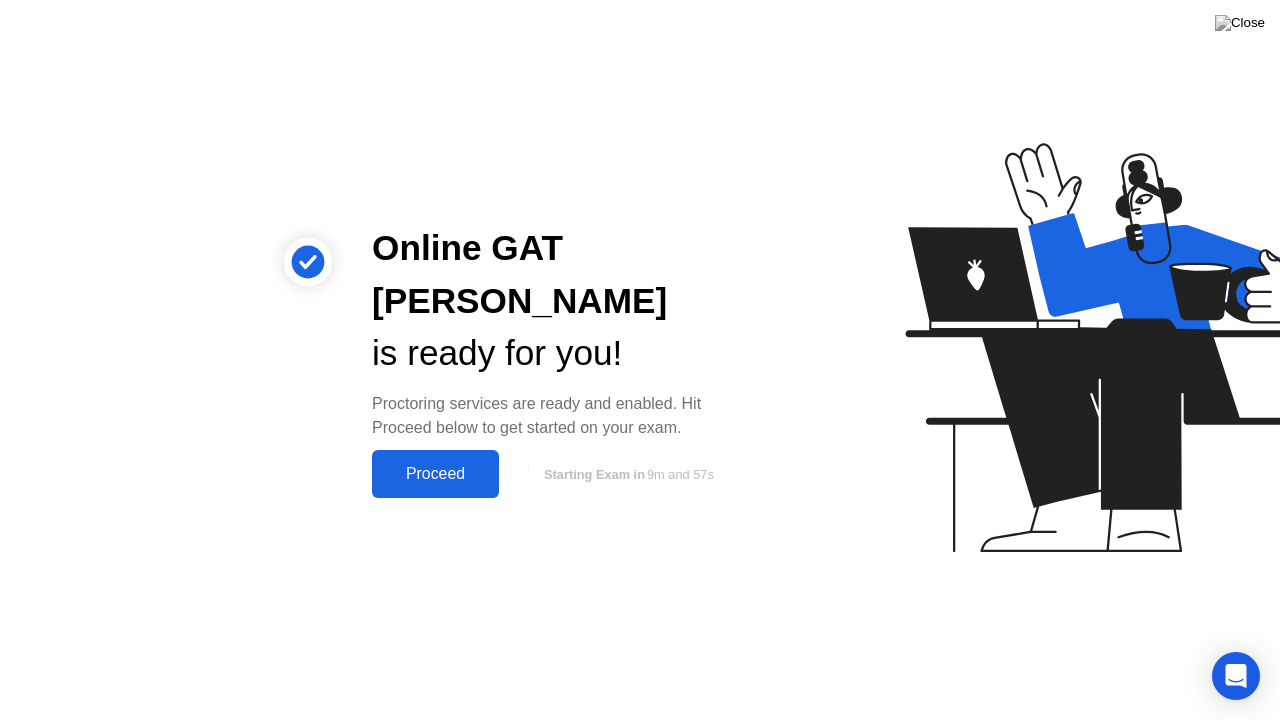 click on "Proctoring services are ready and enabled. Hit Proceed below to get started on your exam." 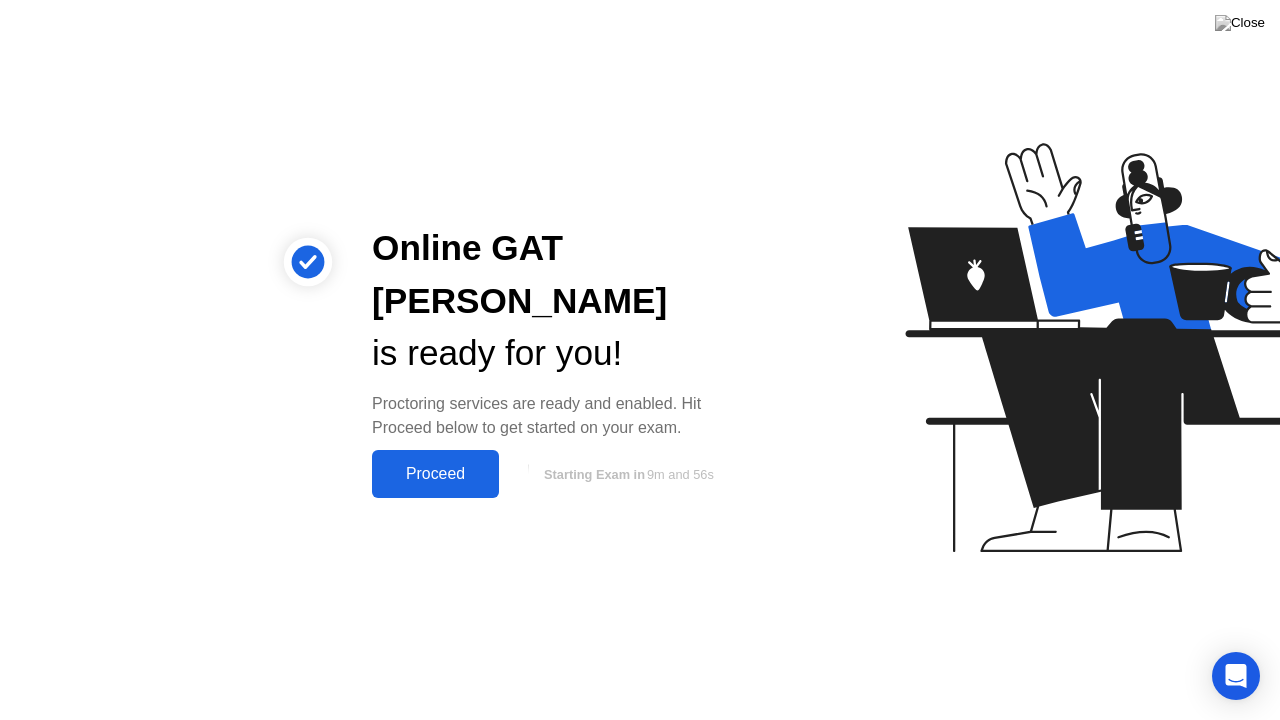 click on "Proceed" 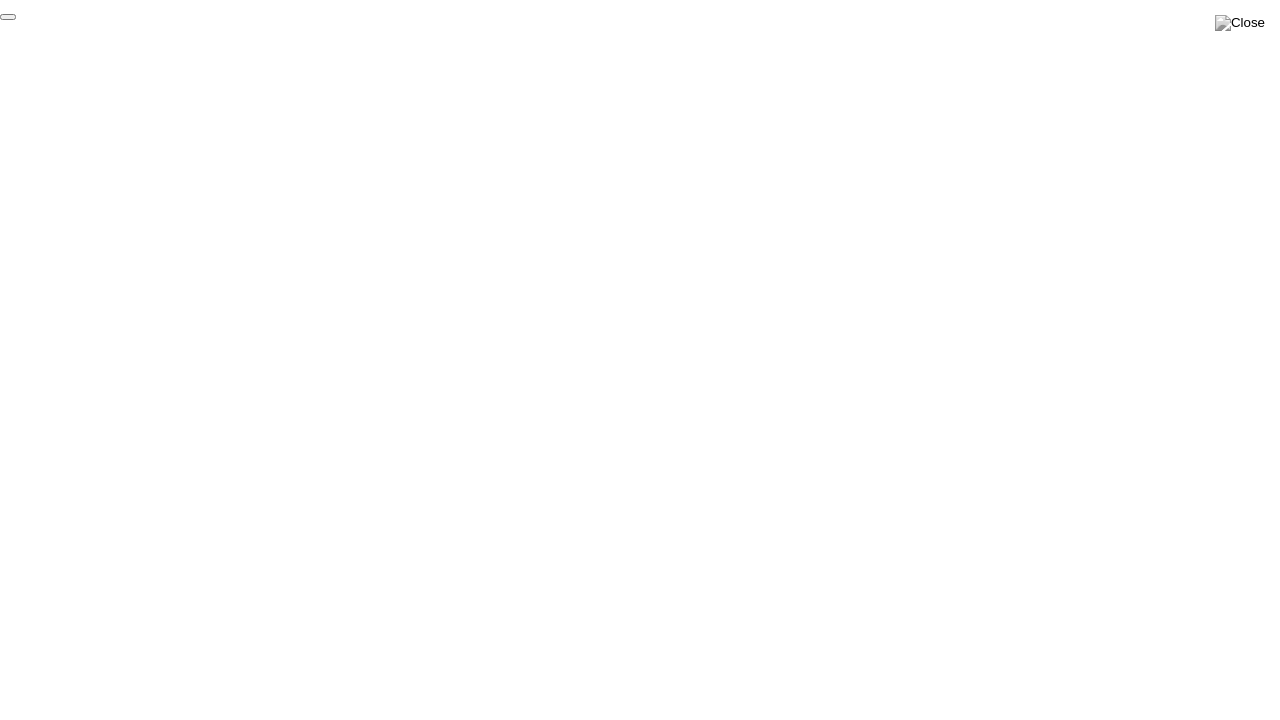 click on "End Proctoring Session" 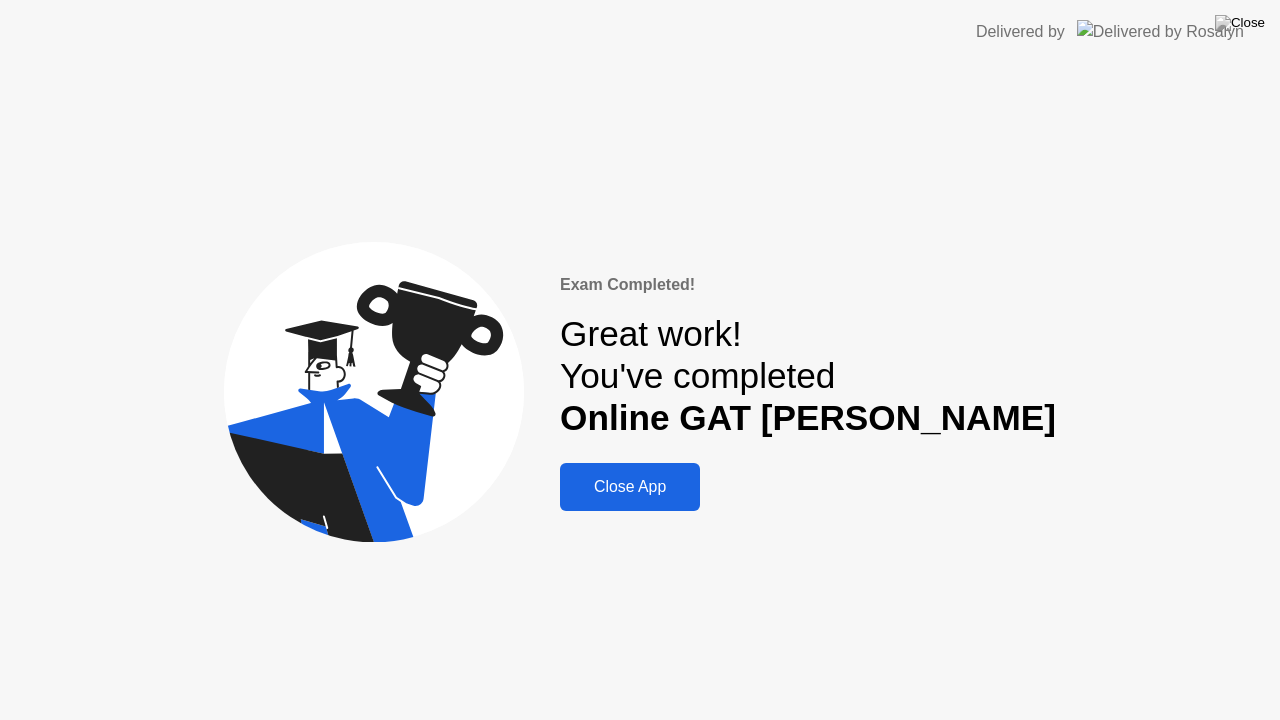click on "Close App" 